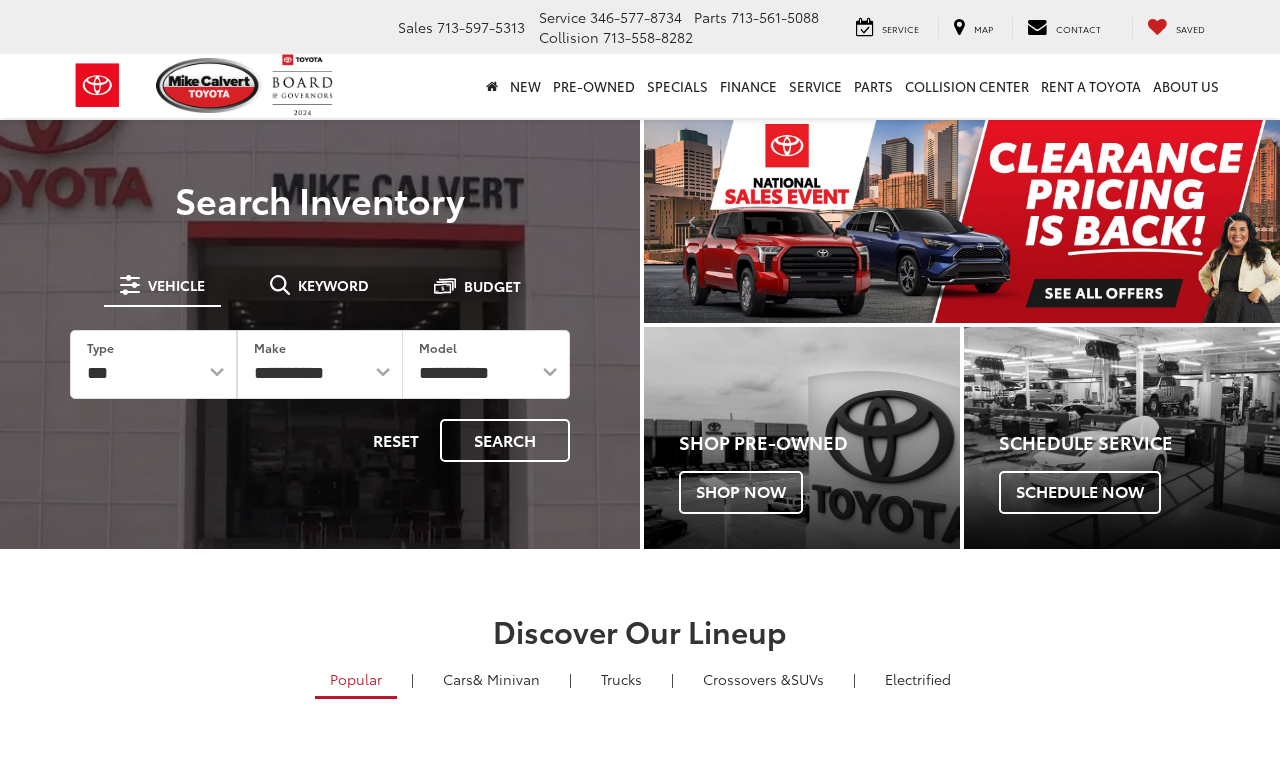 scroll, scrollTop: 0, scrollLeft: 0, axis: both 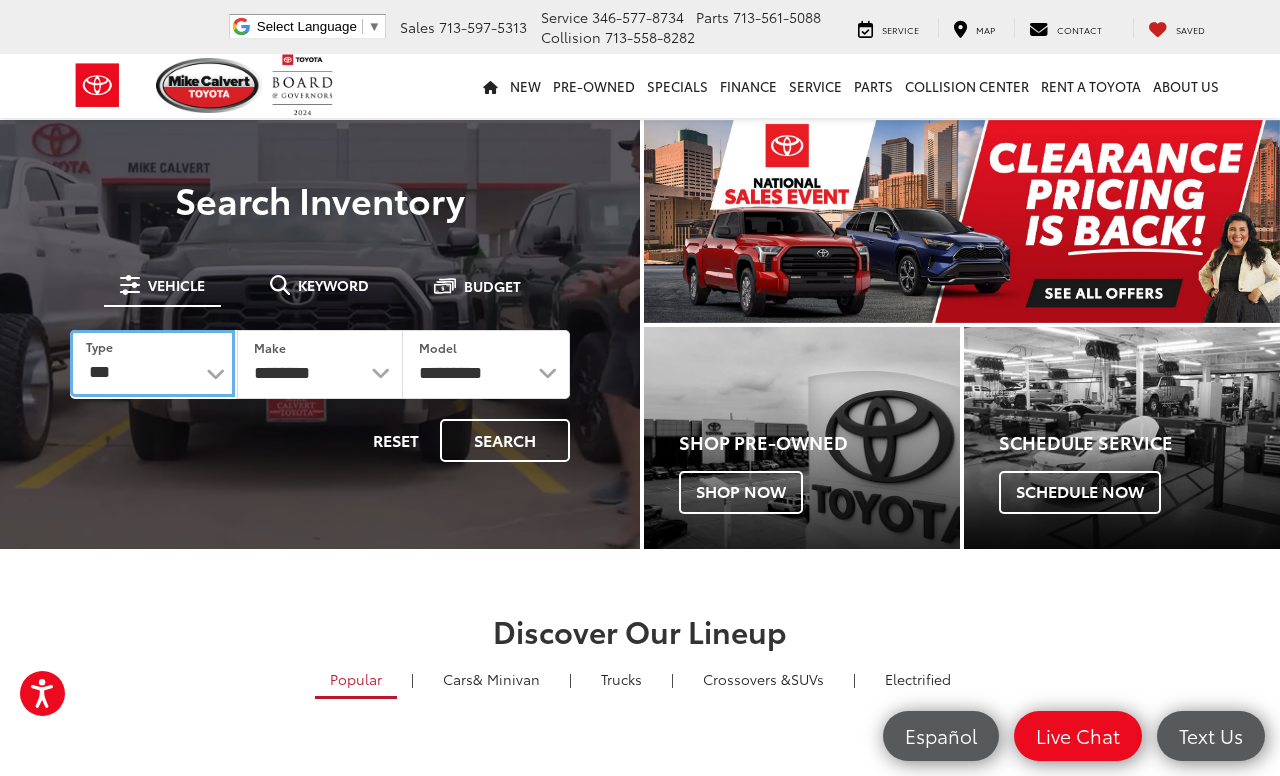 click on "***
***
****
*********" at bounding box center (152, 363) 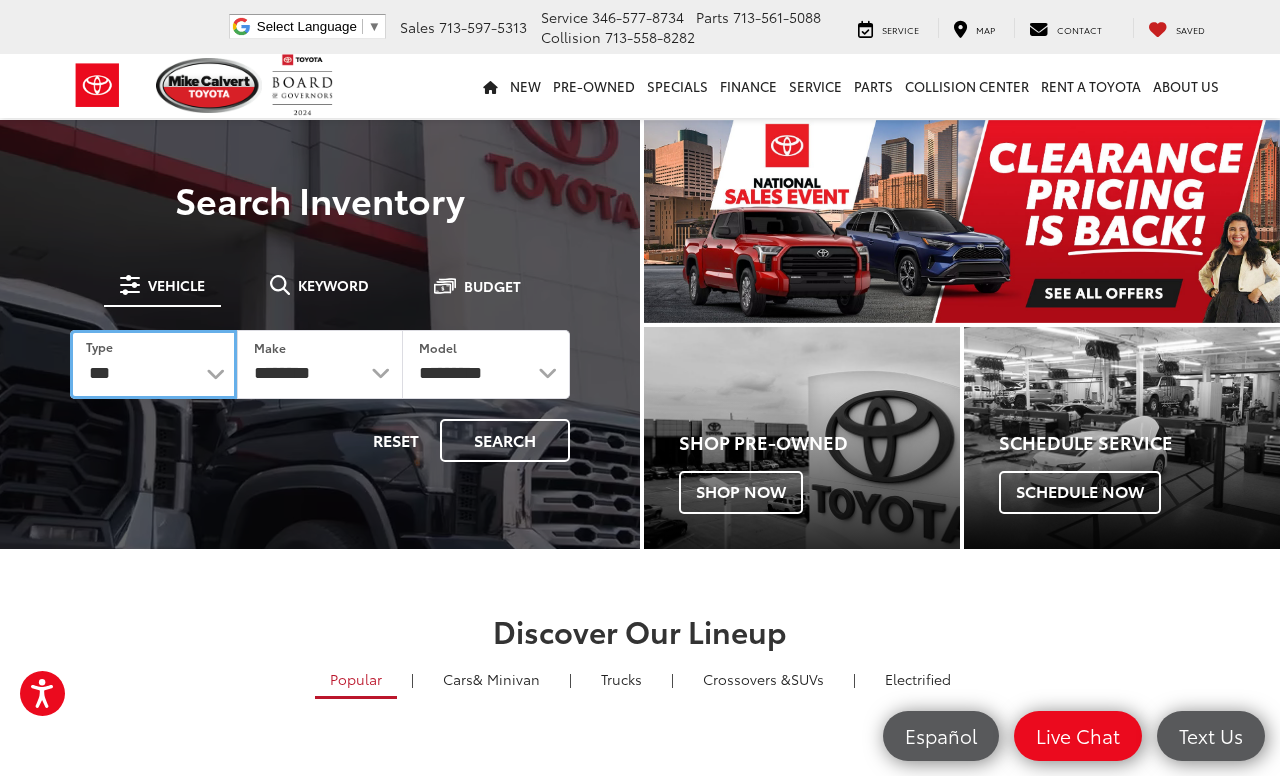 select on "******" 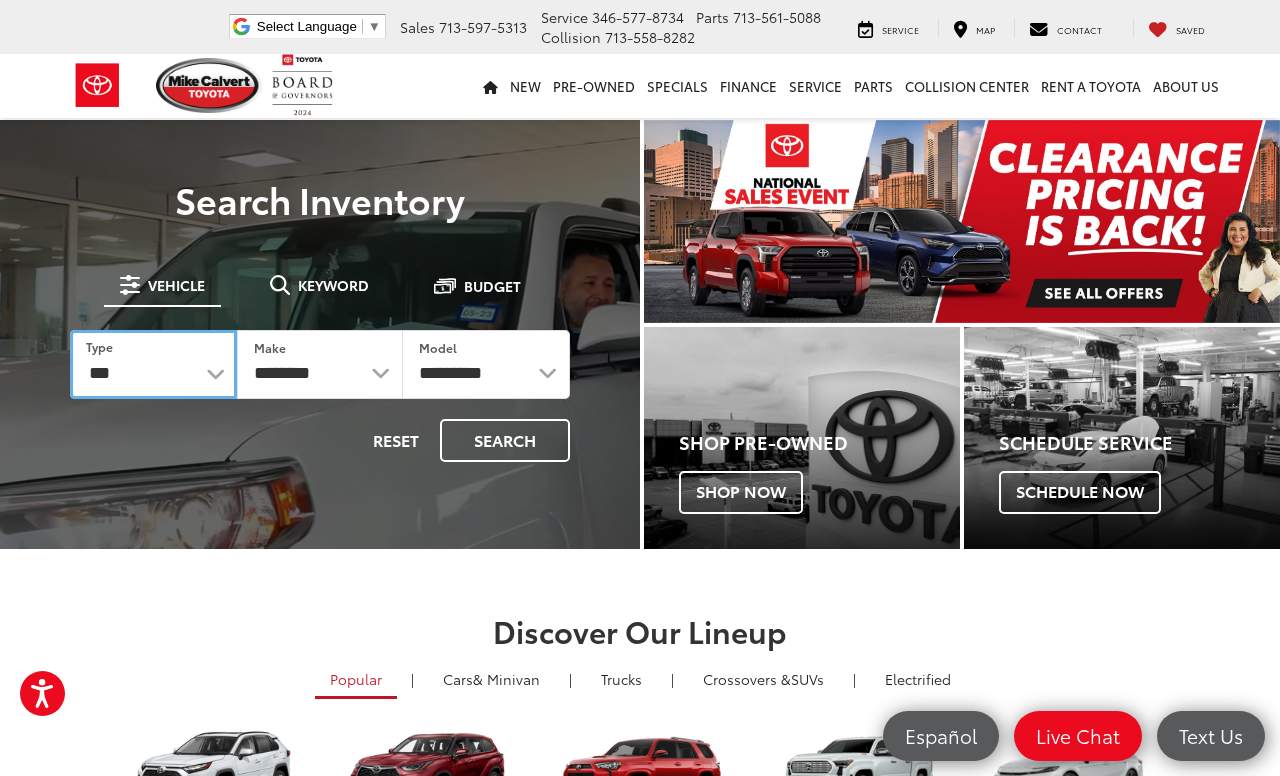 select on "******" 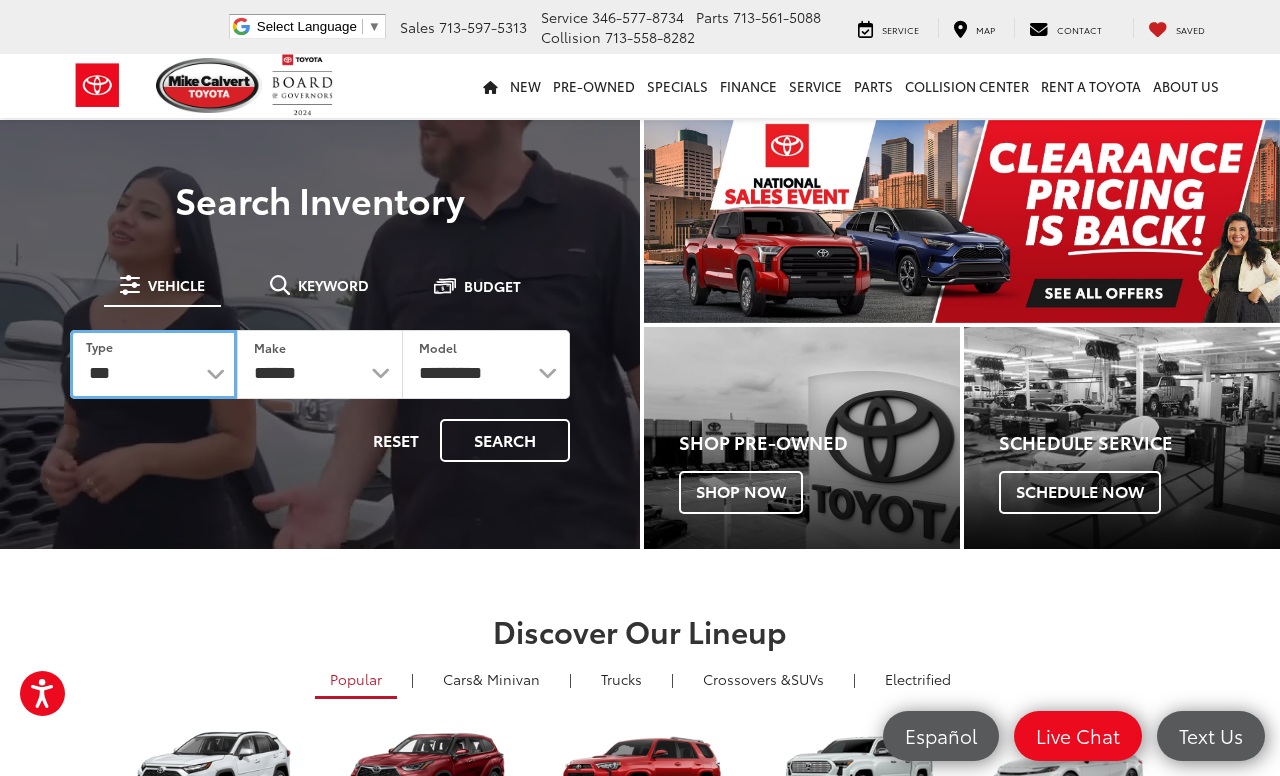 scroll, scrollTop: 0, scrollLeft: 0, axis: both 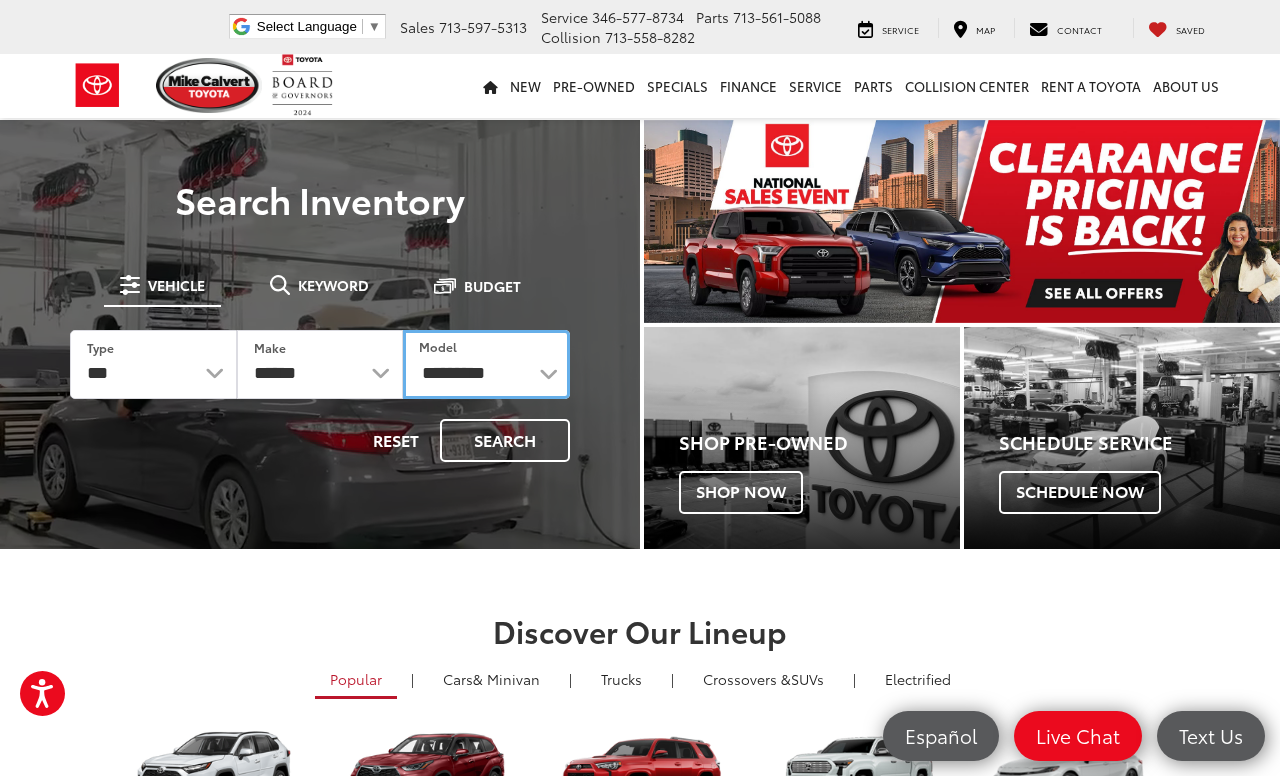 select on "*******" 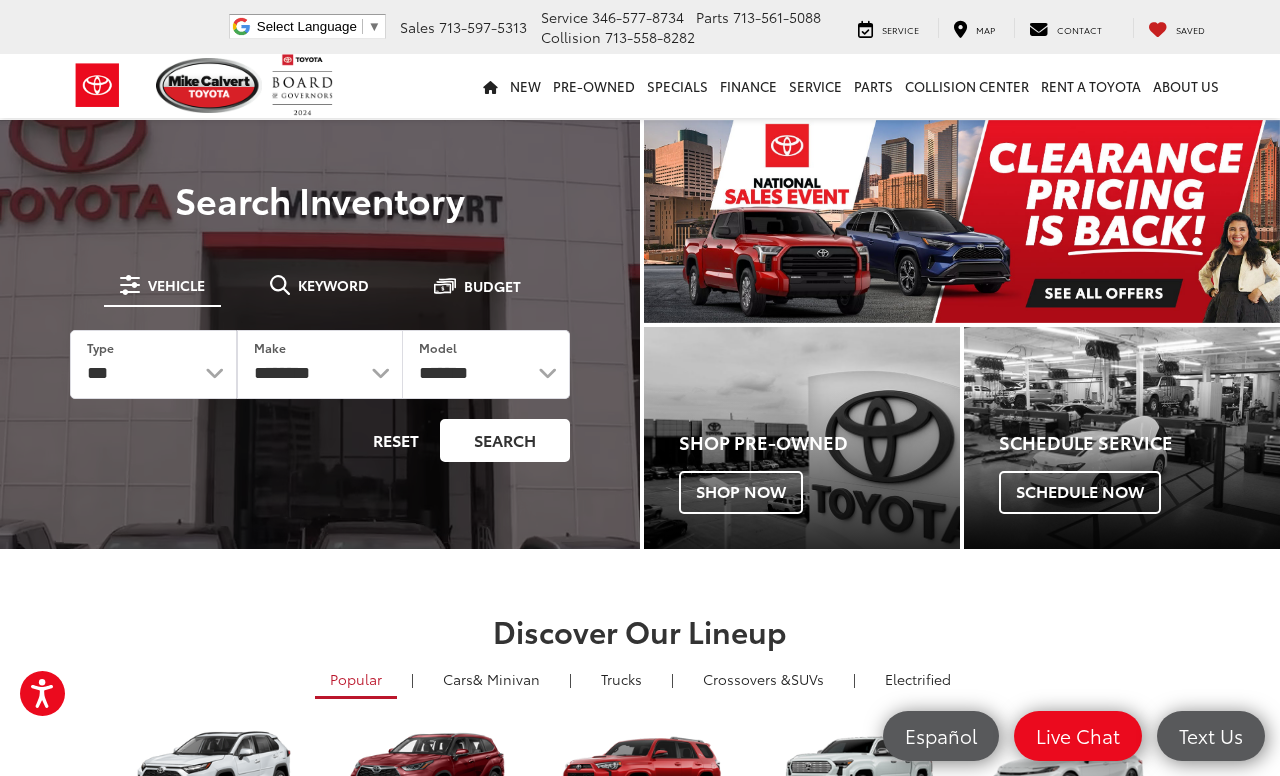 click on "Search" at bounding box center (505, 440) 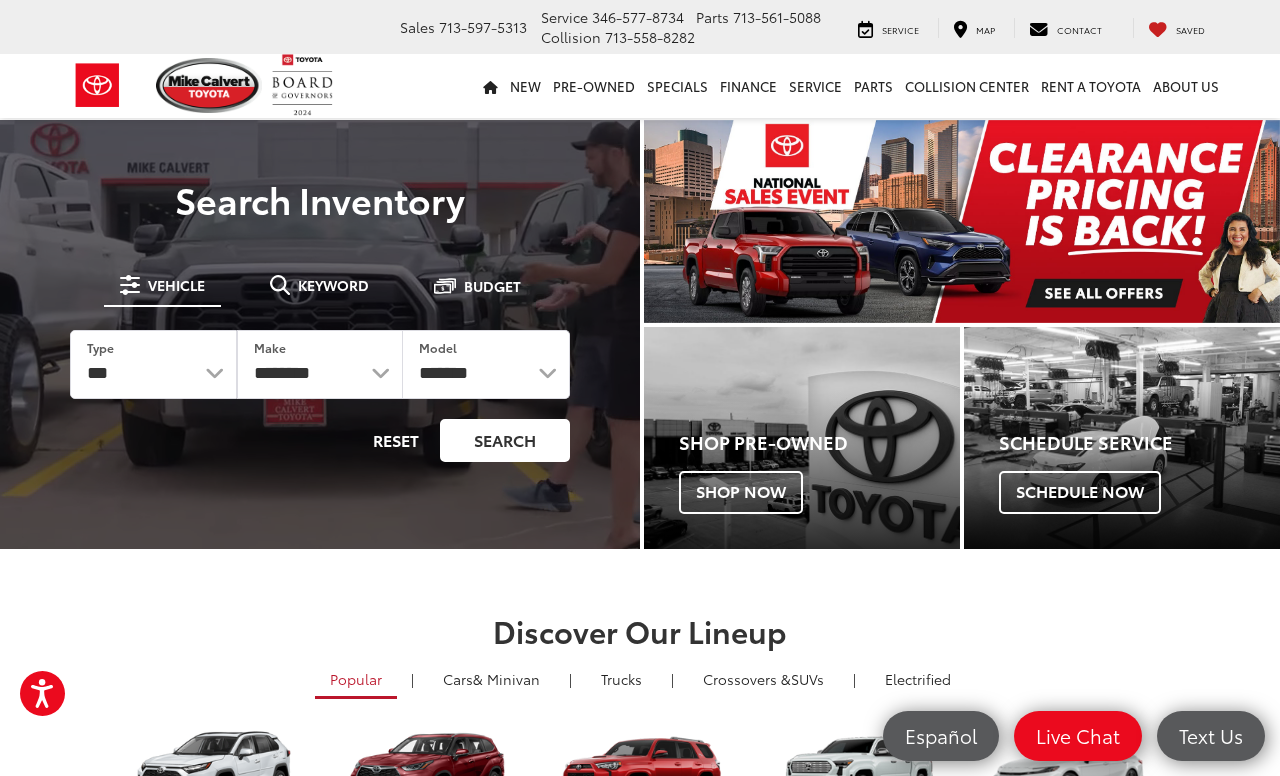 click on "Search" at bounding box center [505, 440] 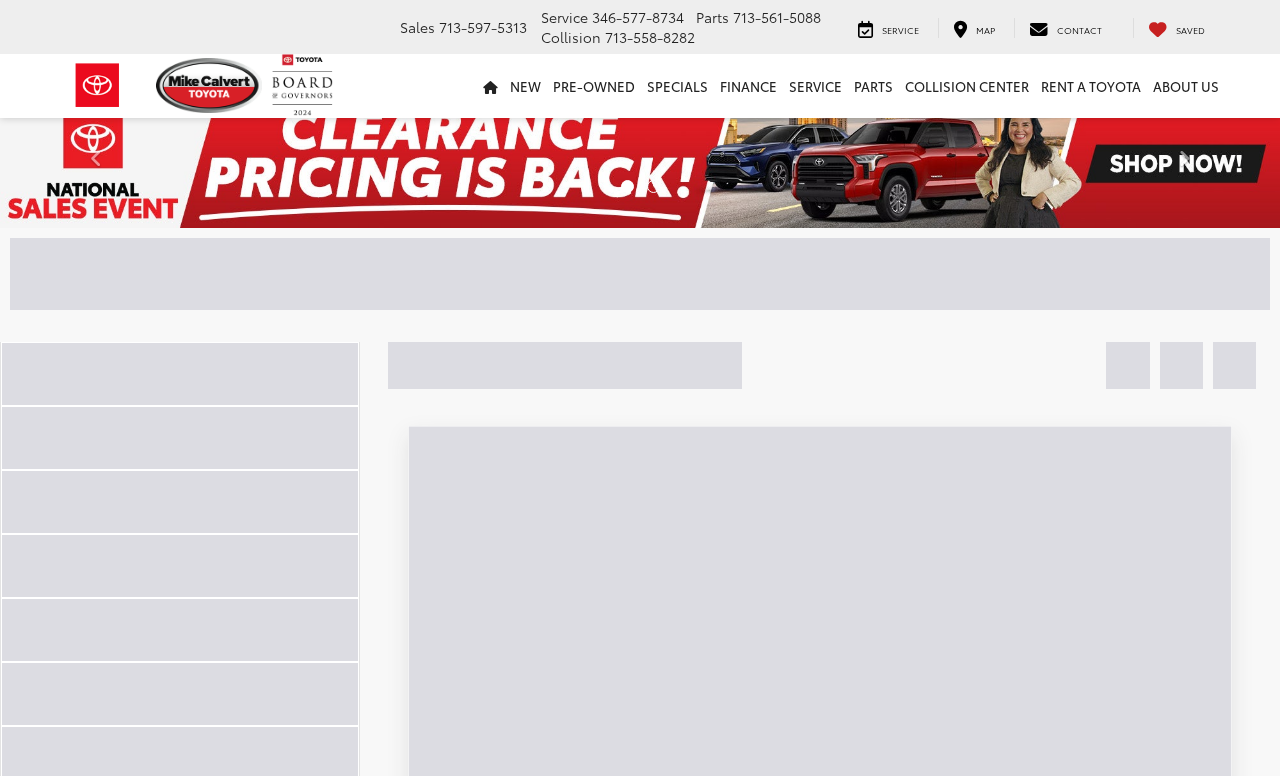 scroll, scrollTop: 0, scrollLeft: 0, axis: both 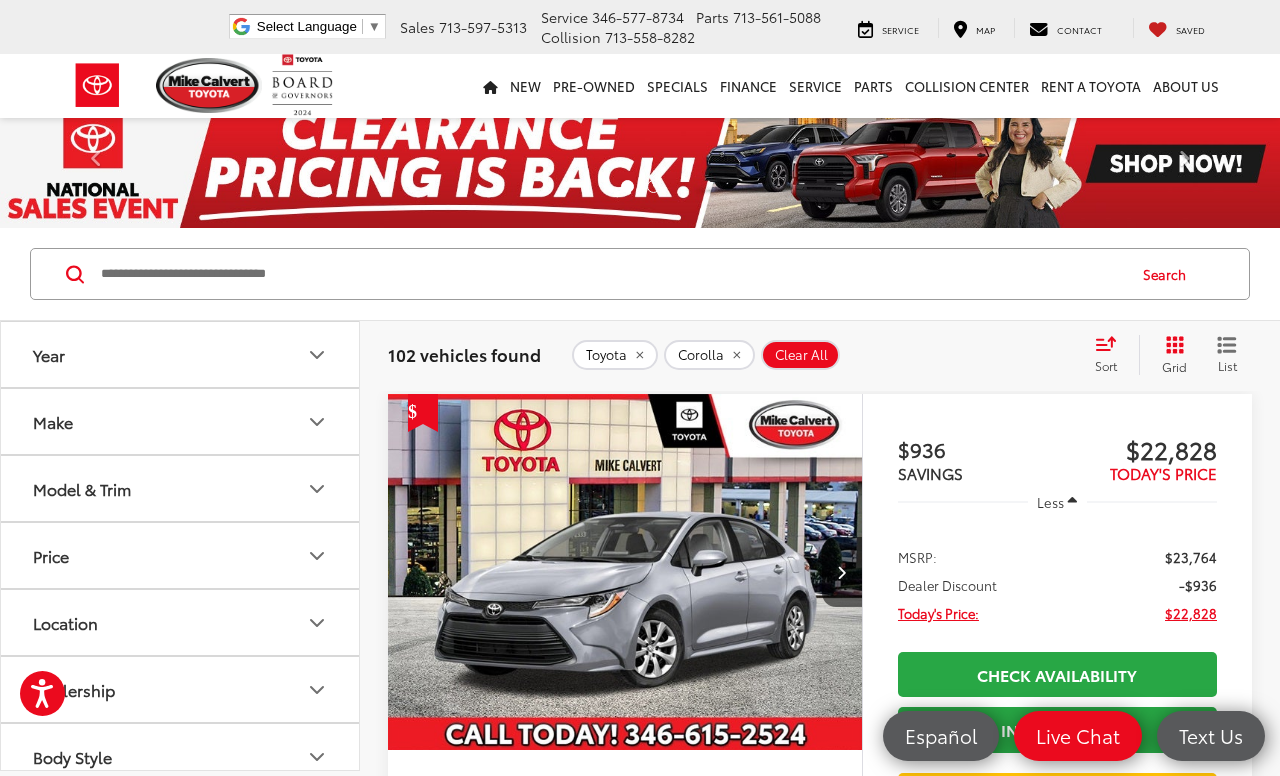 click at bounding box center (611, 274) 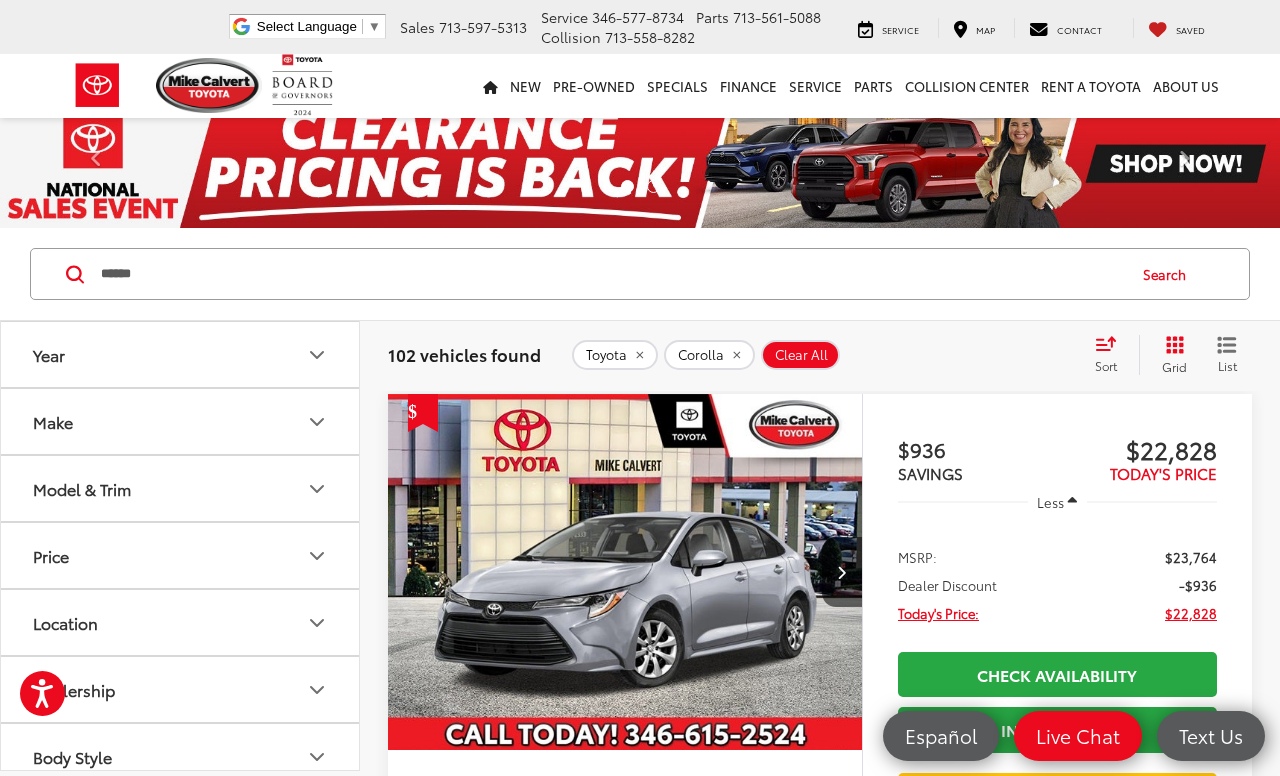 click on "Search" at bounding box center [1169, 274] 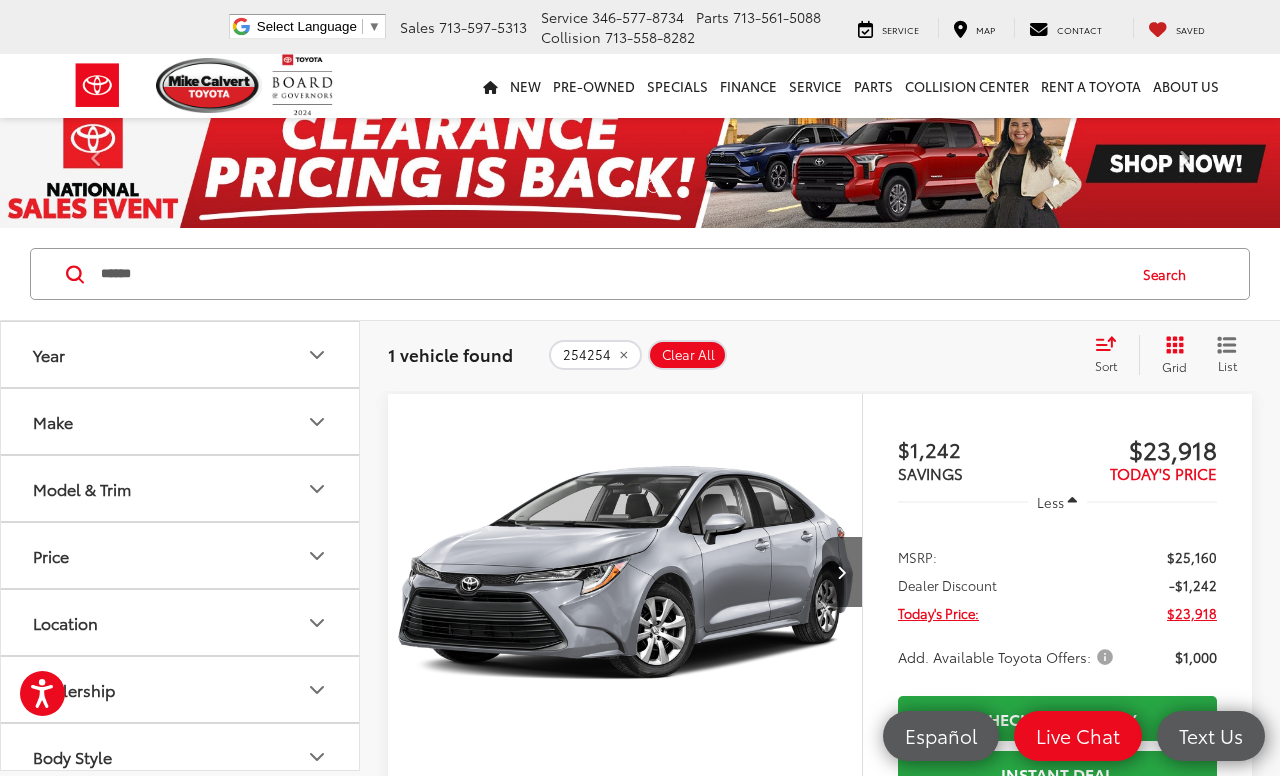 scroll, scrollTop: 0, scrollLeft: 0, axis: both 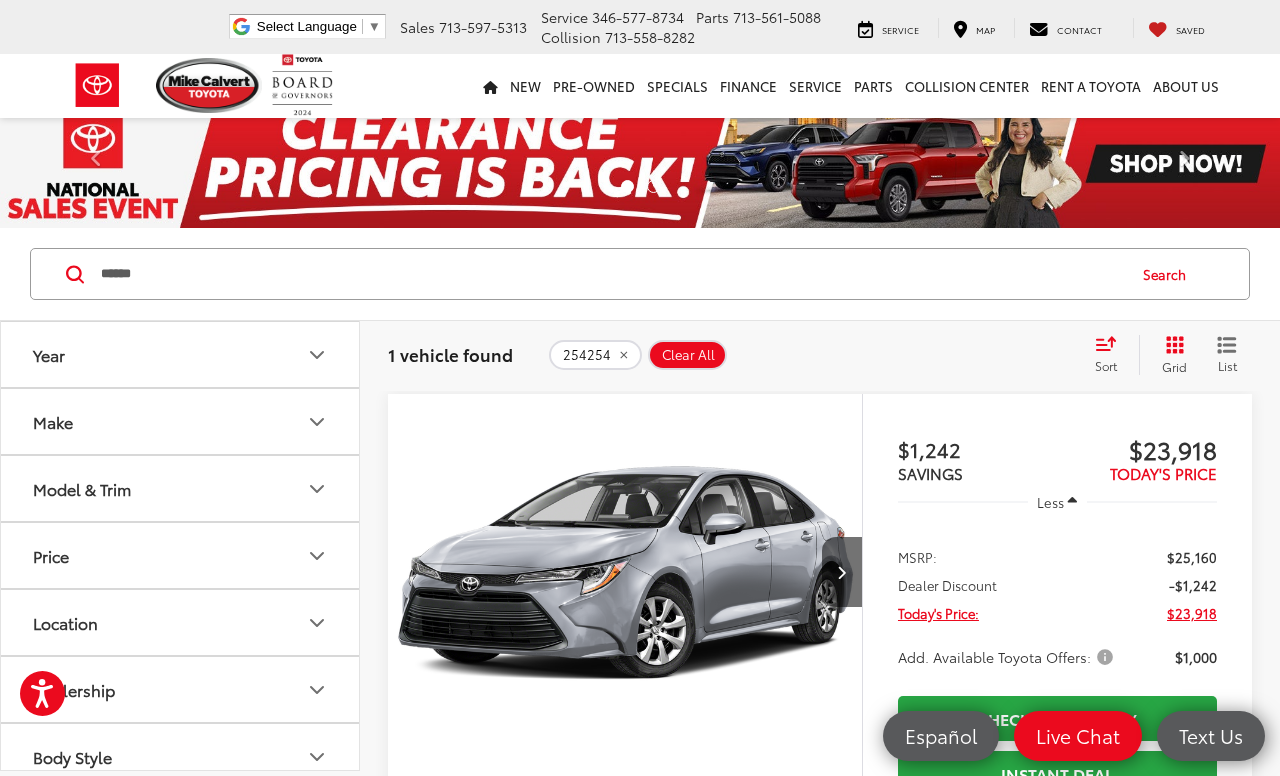 click on "Search" at bounding box center (1169, 274) 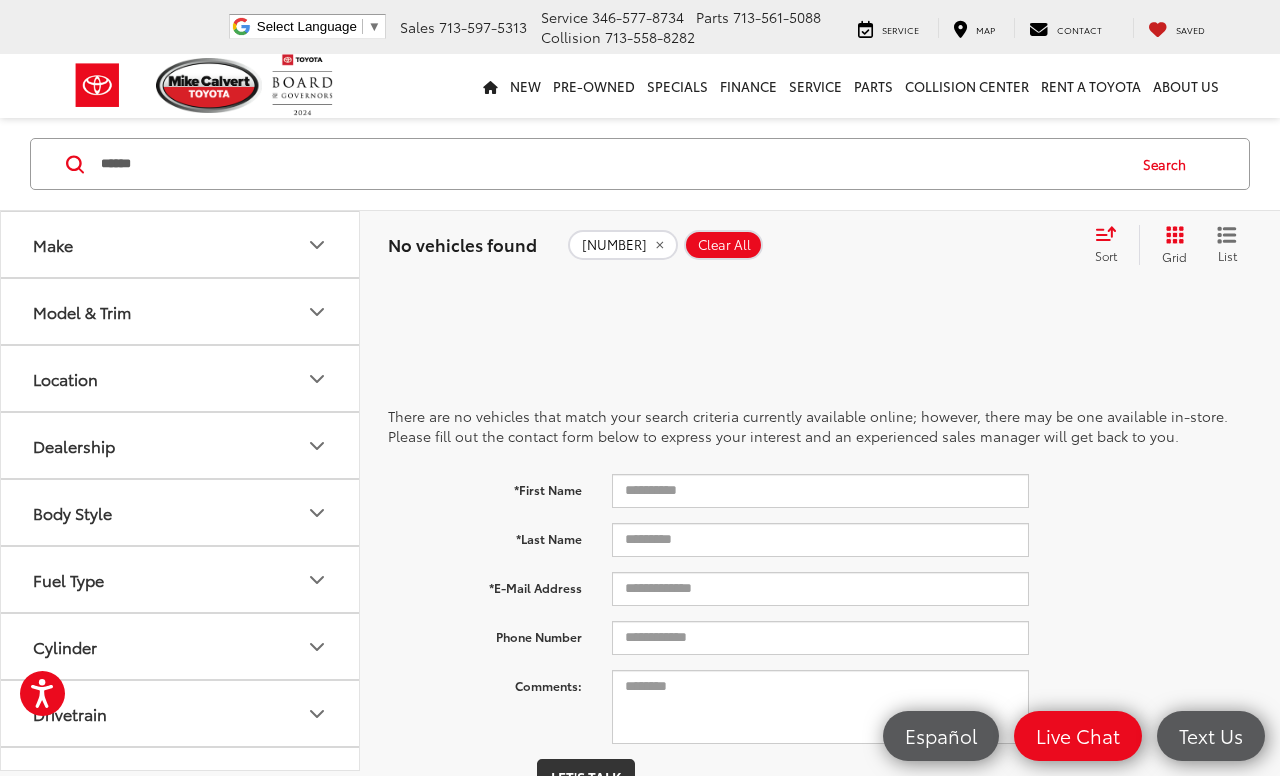 scroll, scrollTop: 0, scrollLeft: 0, axis: both 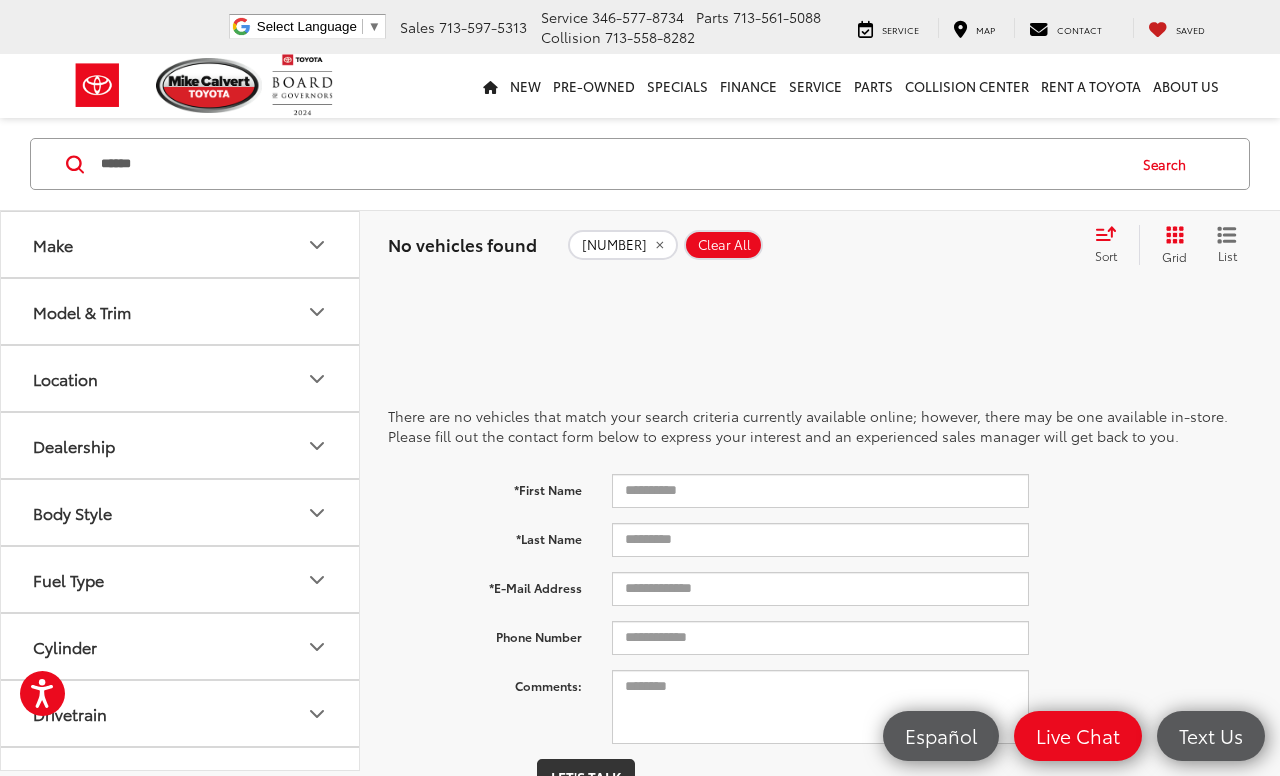 type on "******" 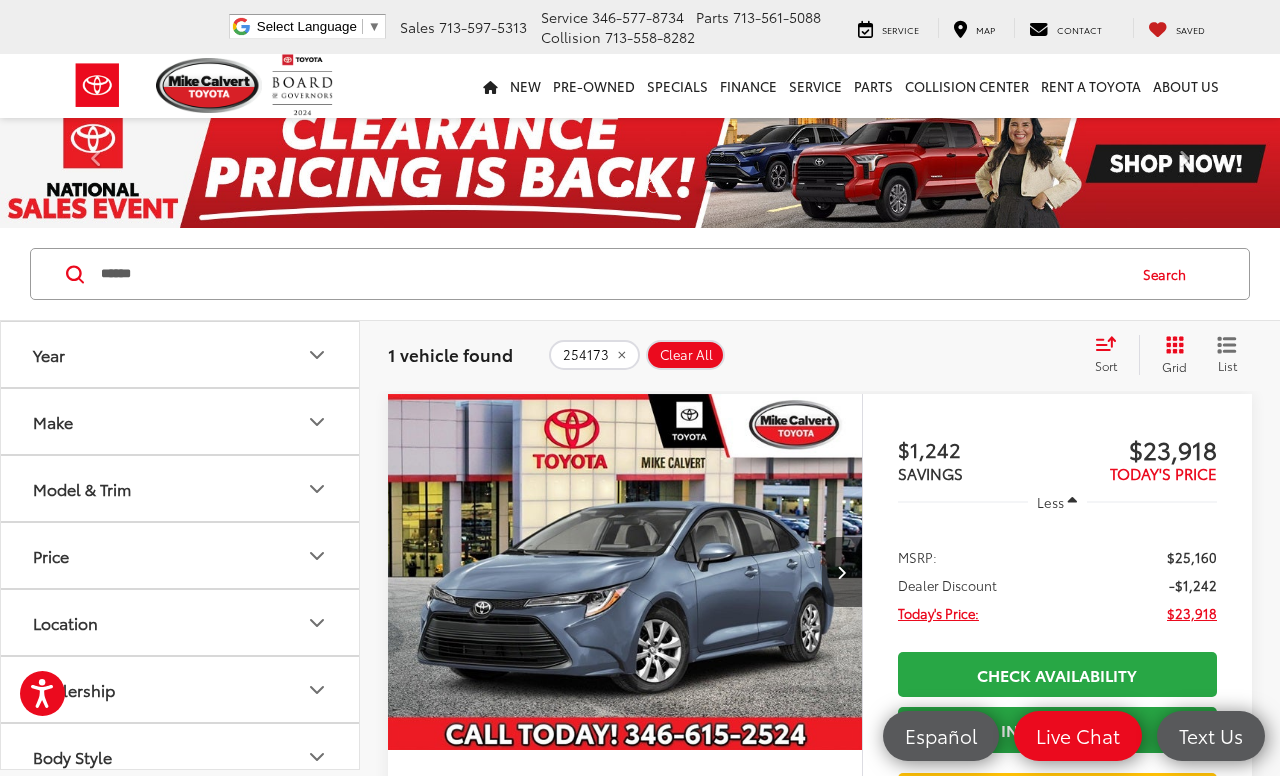 scroll, scrollTop: 0, scrollLeft: 0, axis: both 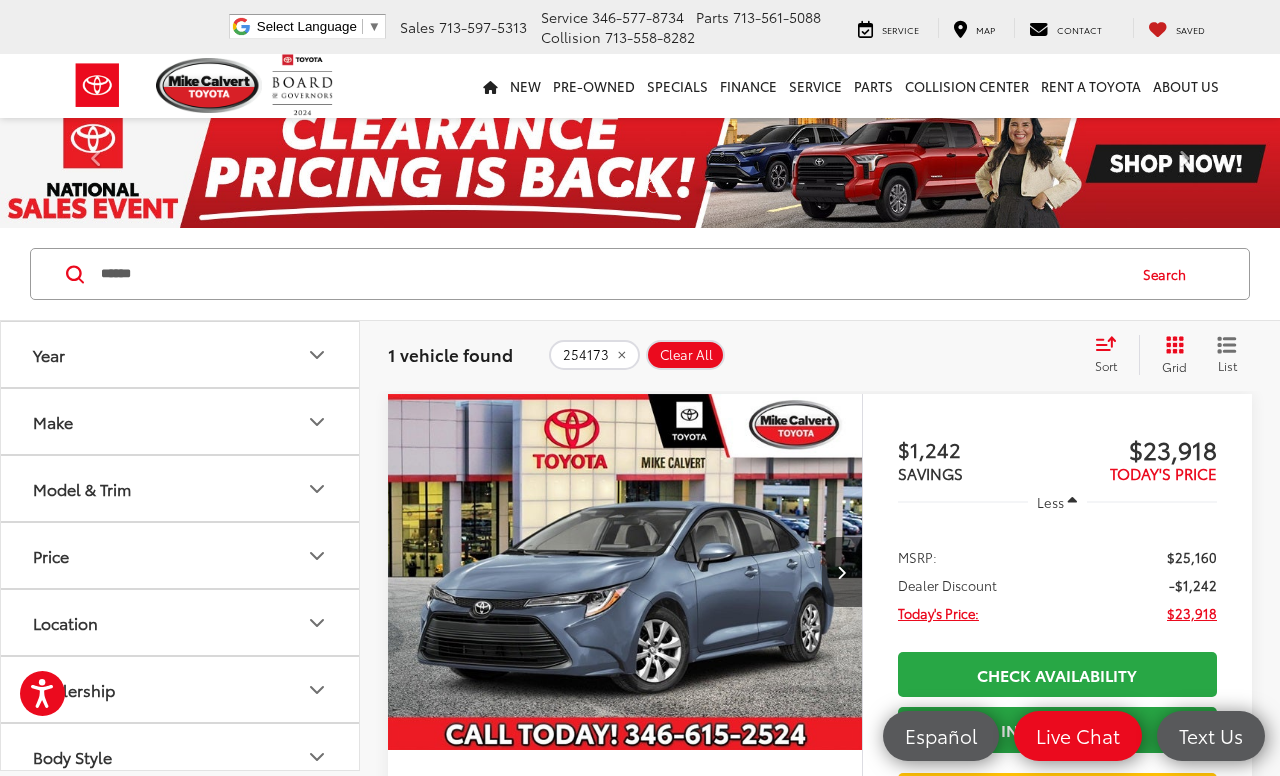 click 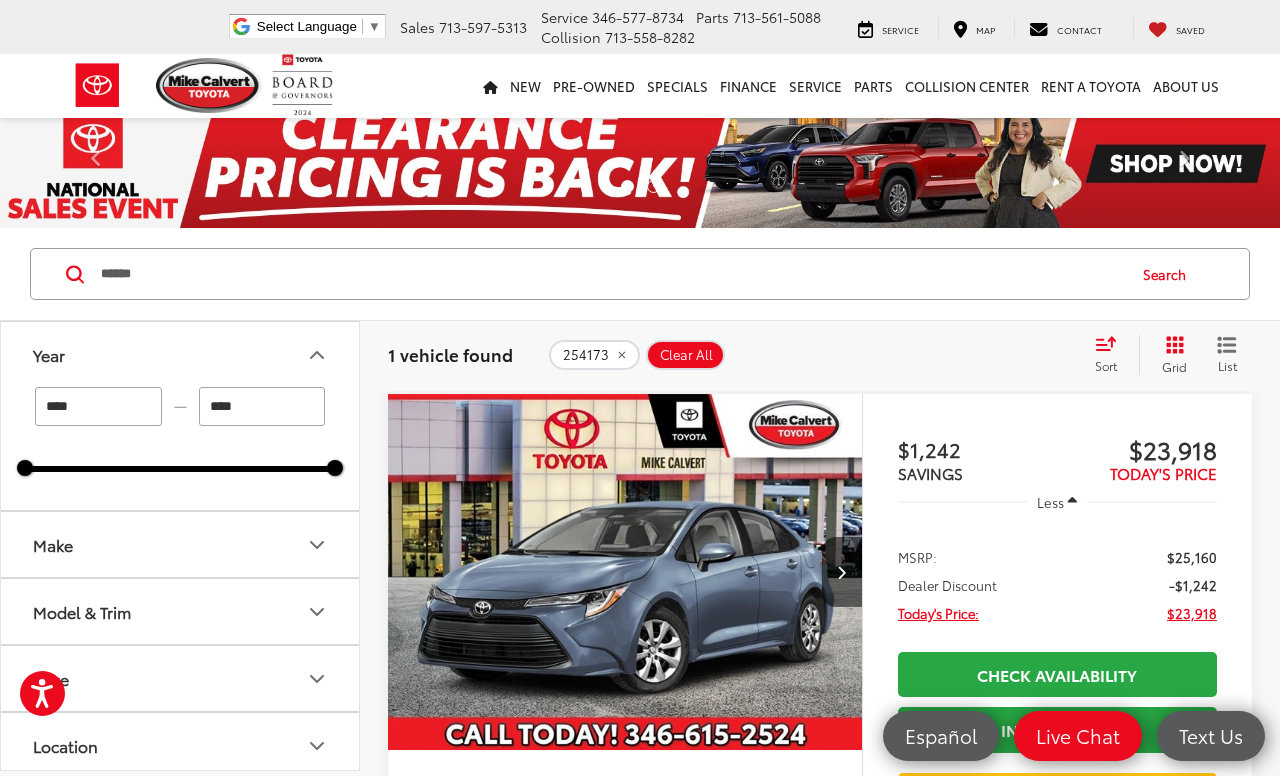click 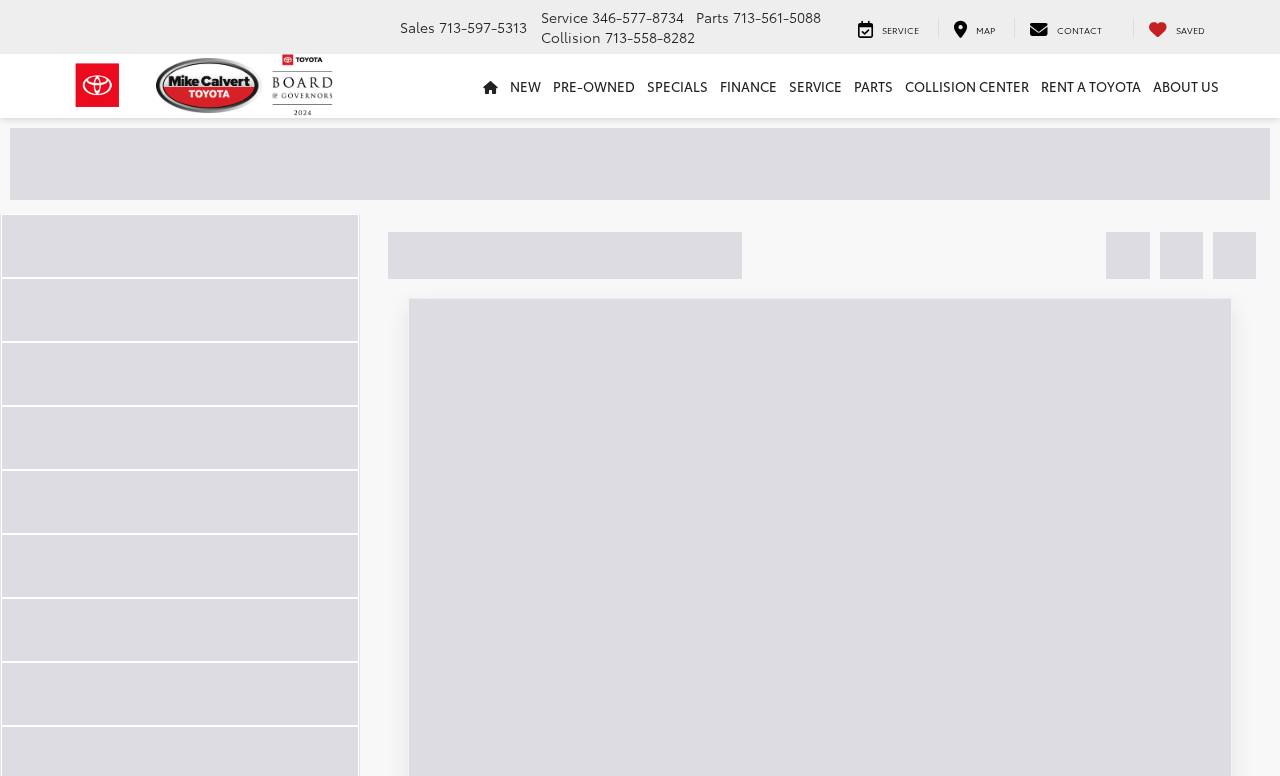 scroll, scrollTop: 0, scrollLeft: 0, axis: both 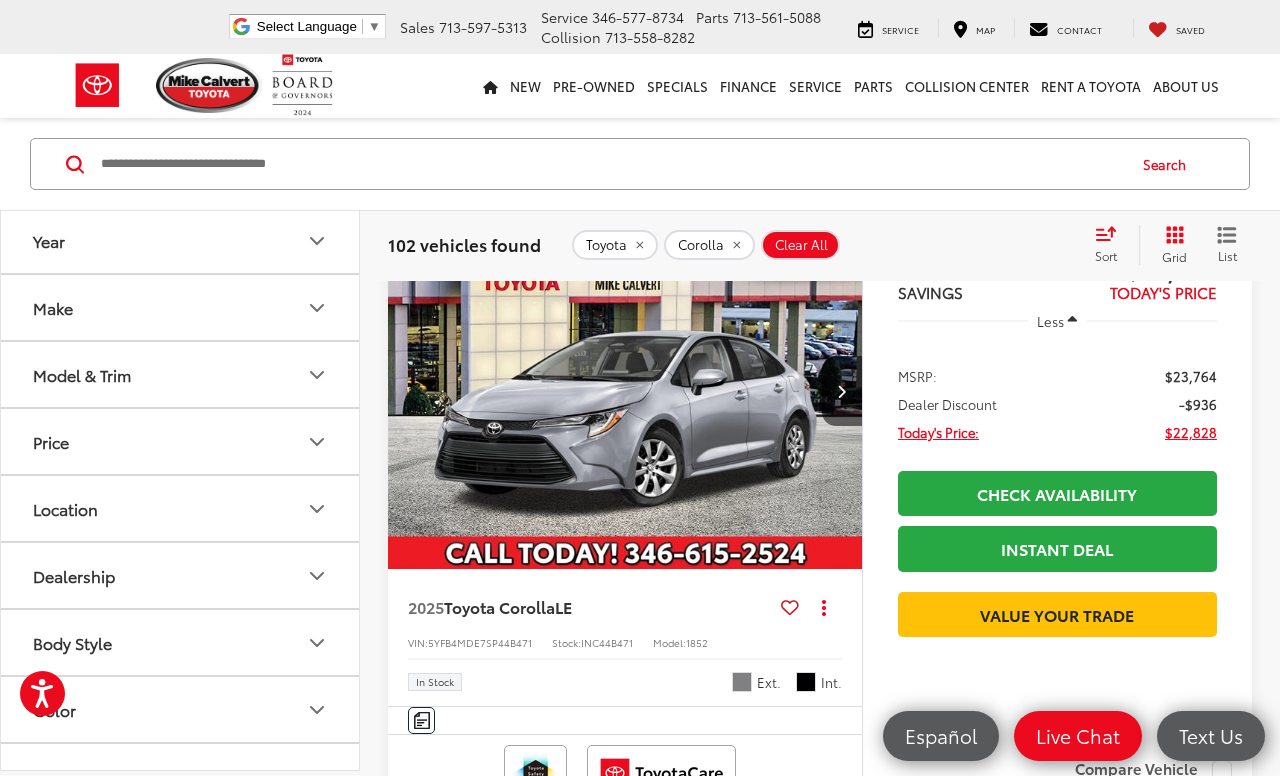 click 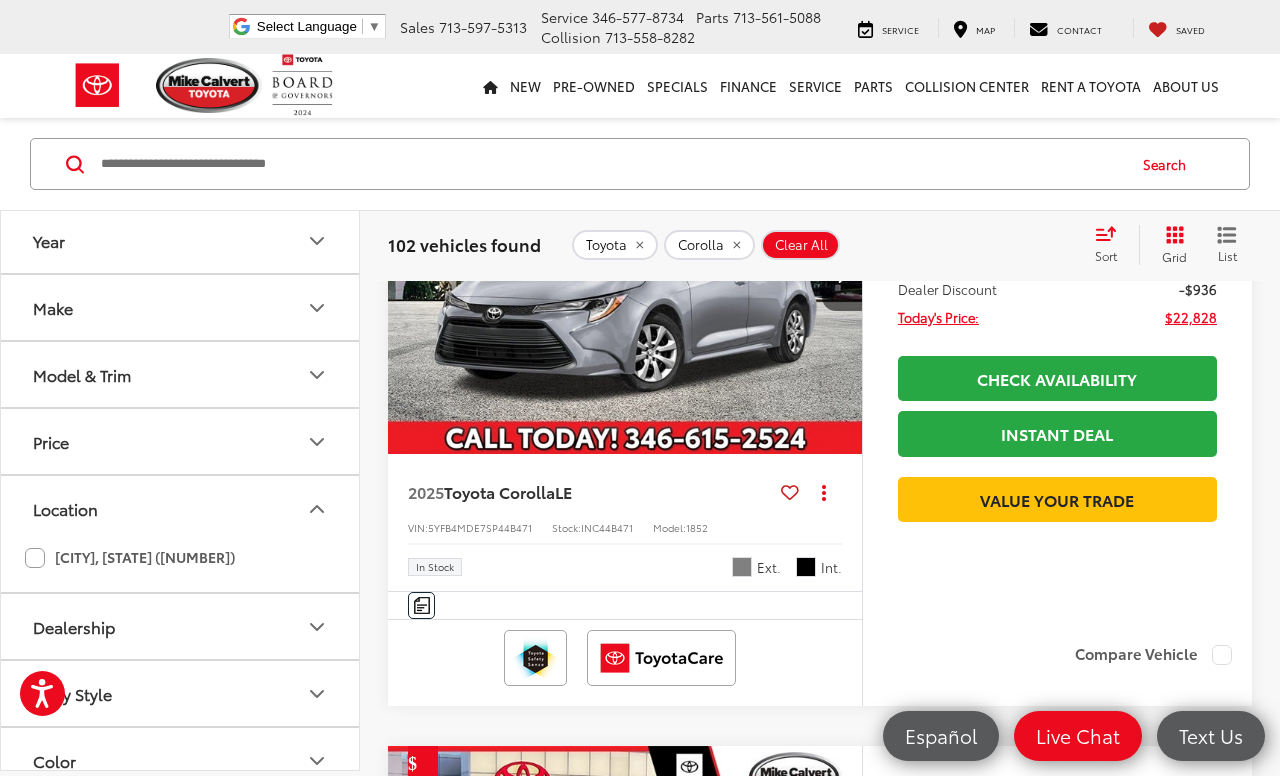 scroll, scrollTop: 294, scrollLeft: 0, axis: vertical 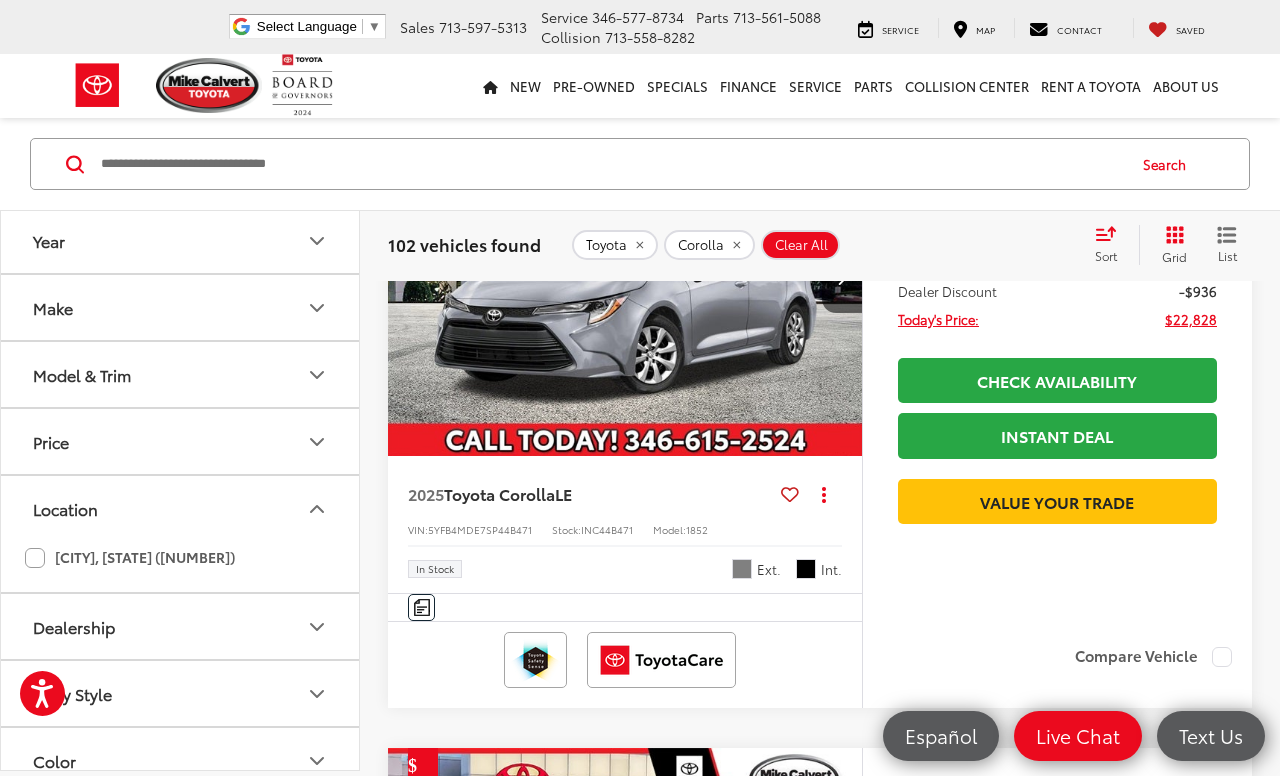 click 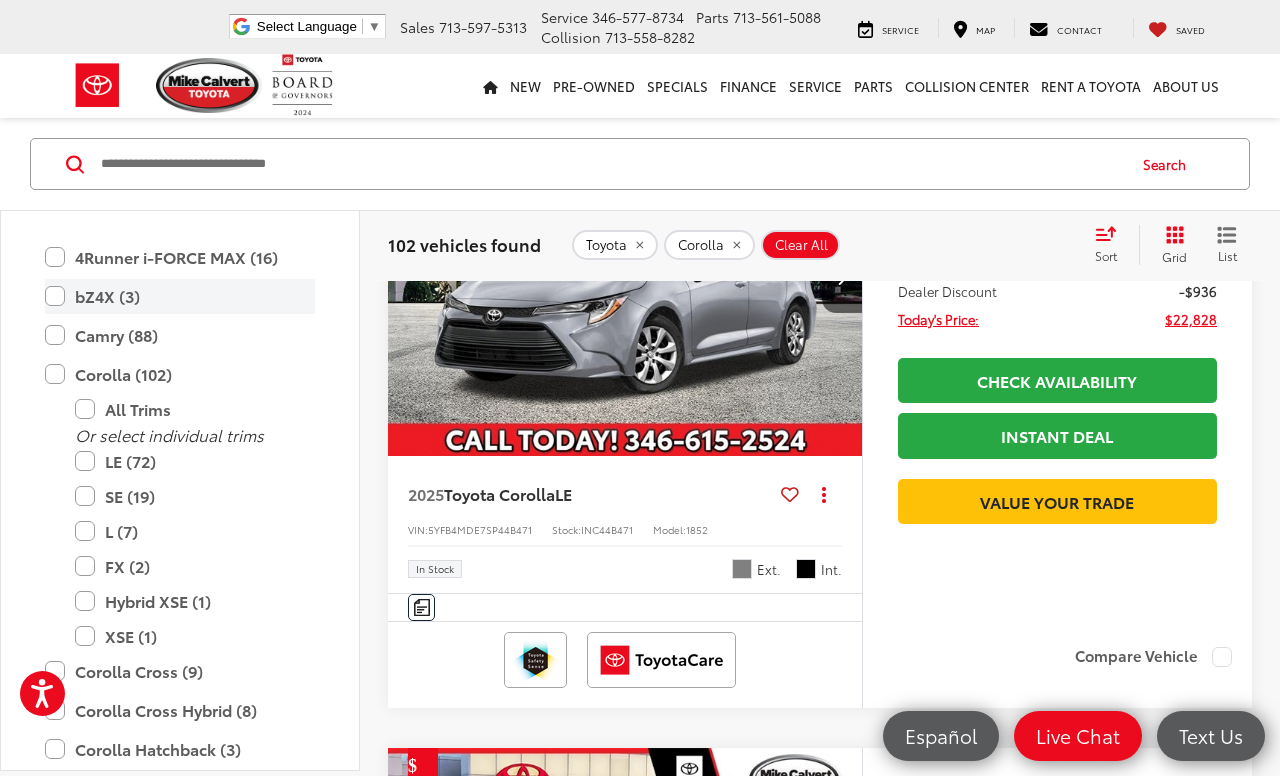 scroll, scrollTop: 276, scrollLeft: 0, axis: vertical 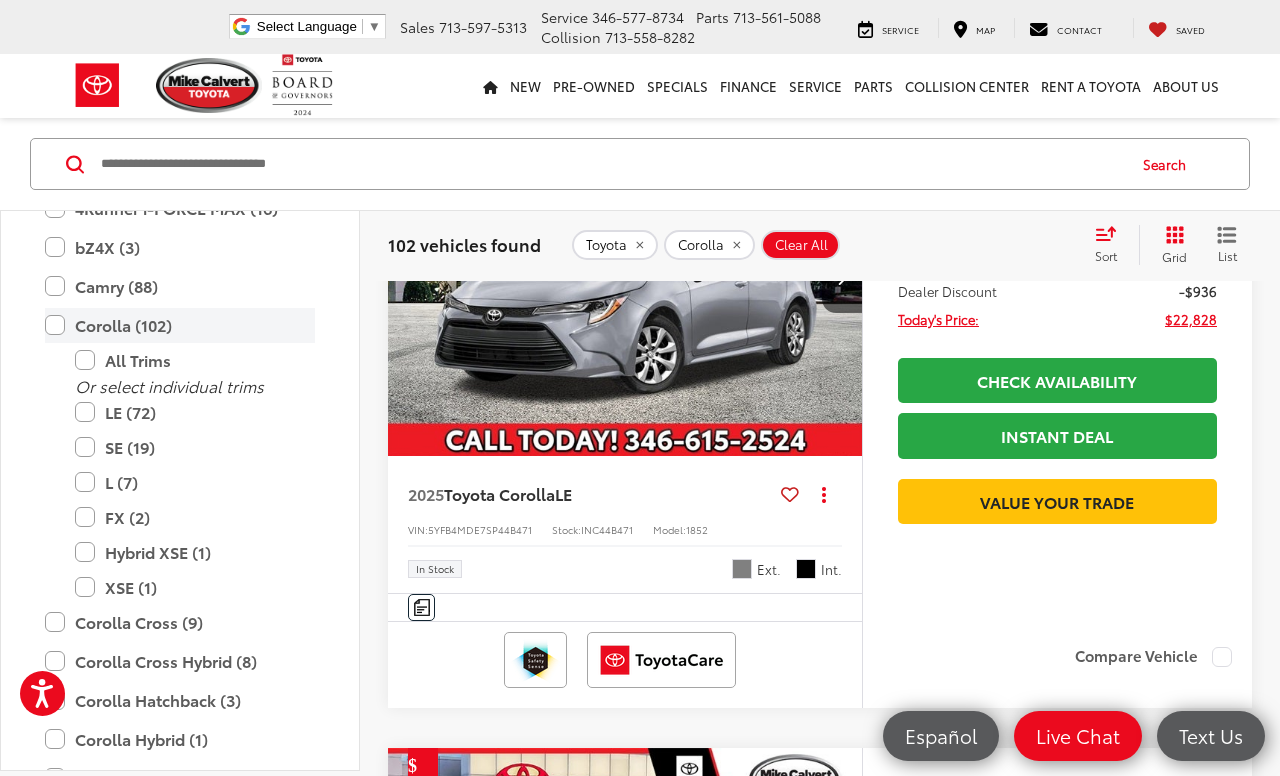 click on "Corolla (102)" at bounding box center (180, 325) 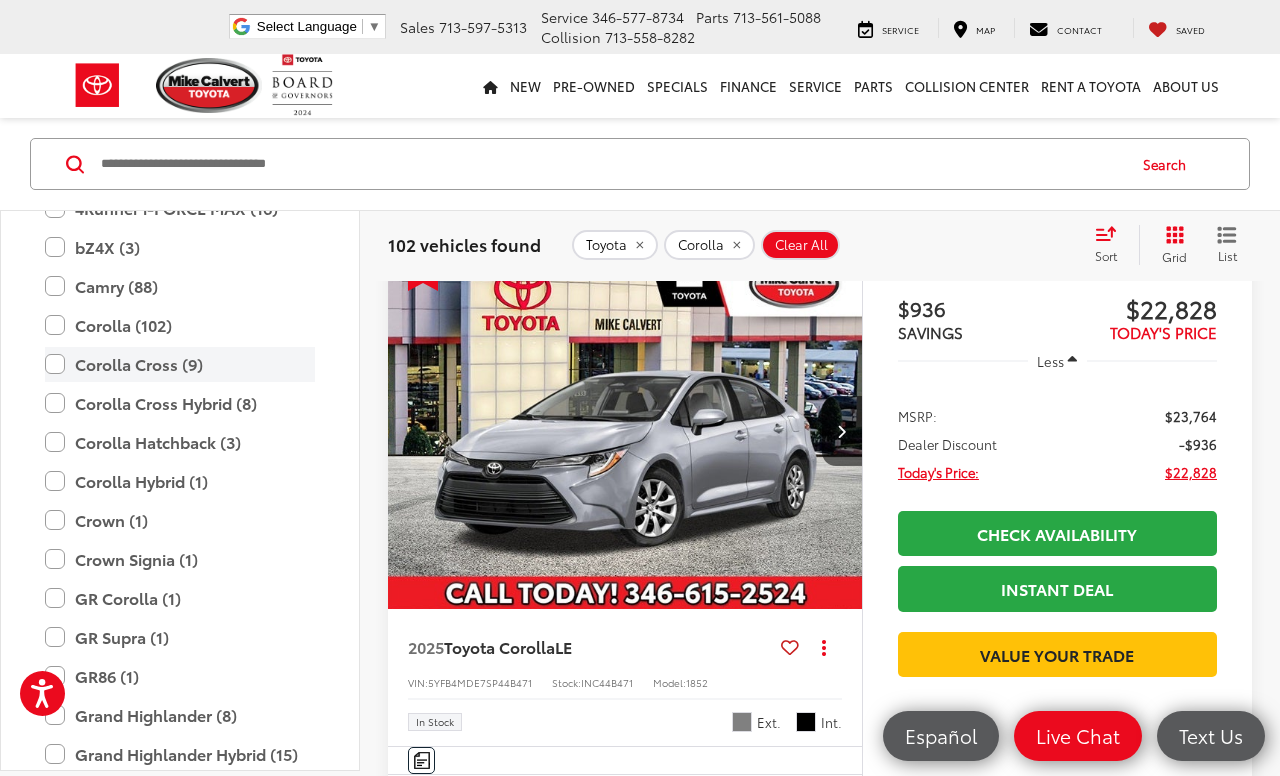 scroll, scrollTop: 110, scrollLeft: 0, axis: vertical 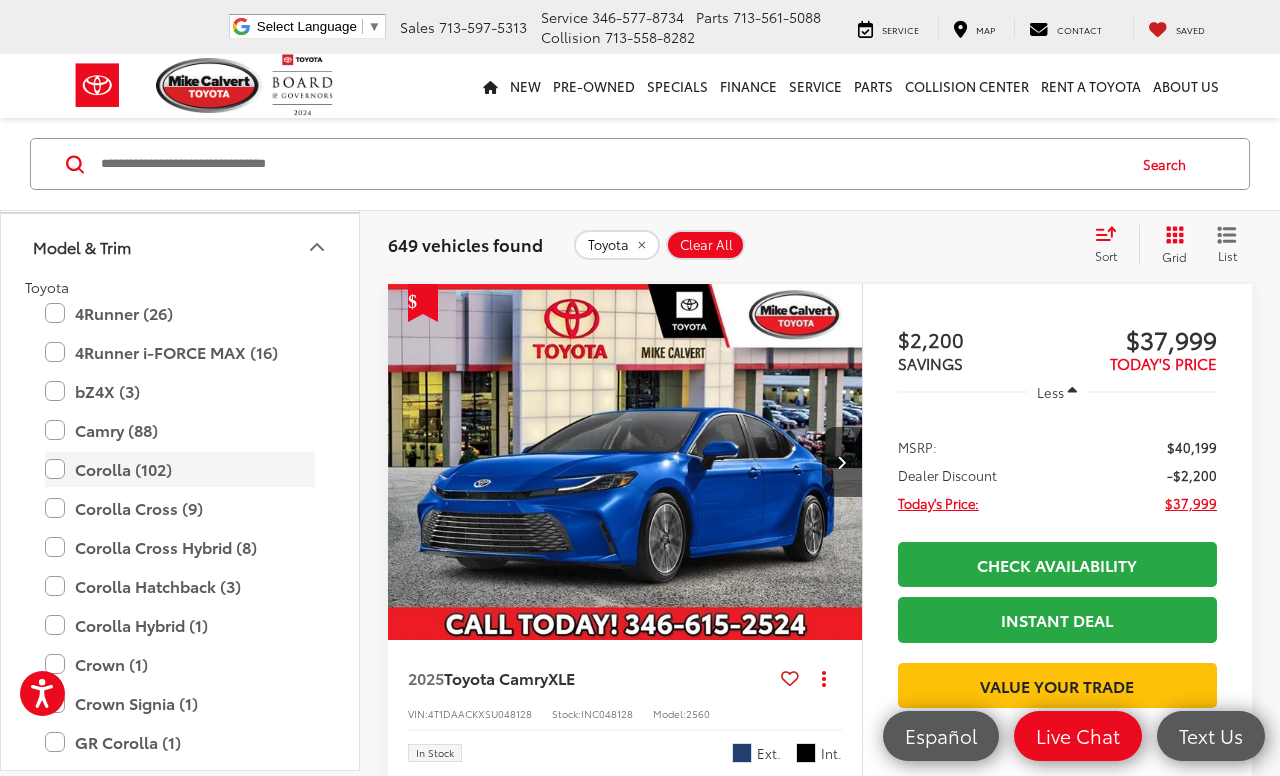 click on "Corolla (102)" at bounding box center (180, 469) 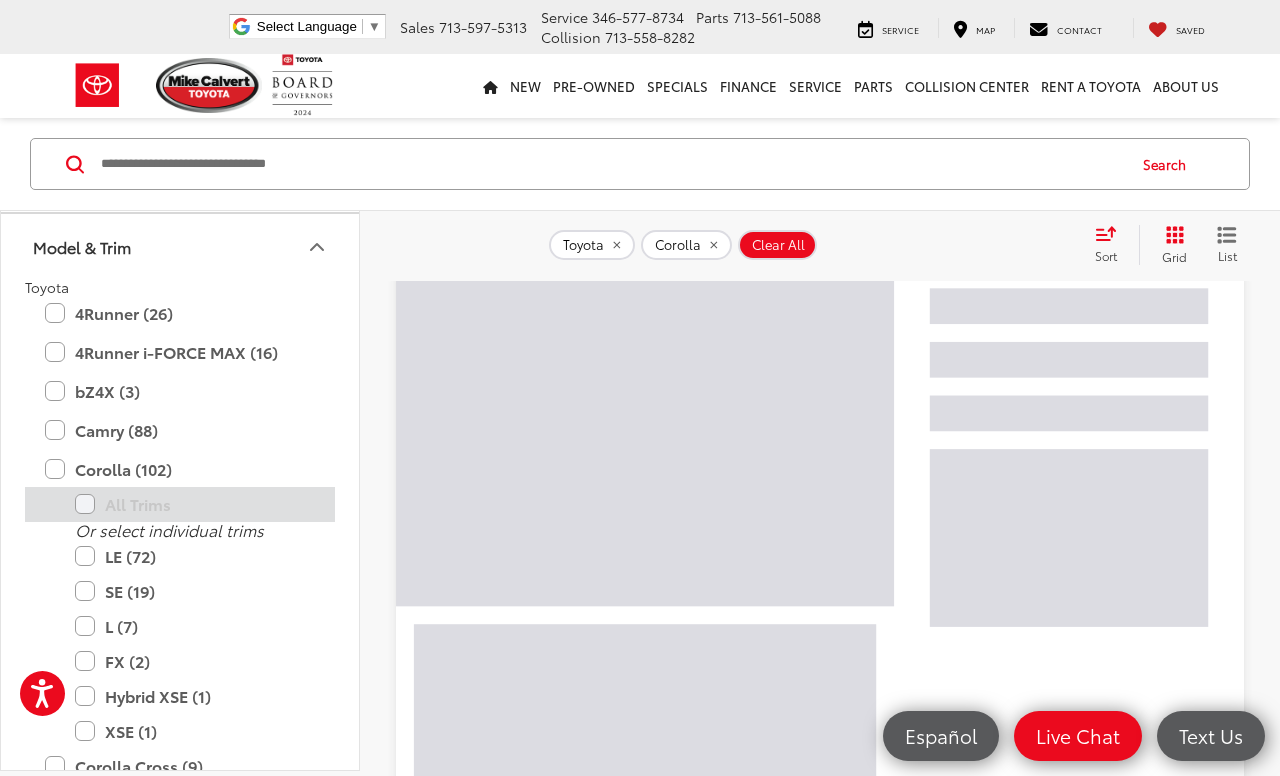 scroll, scrollTop: 136, scrollLeft: 0, axis: vertical 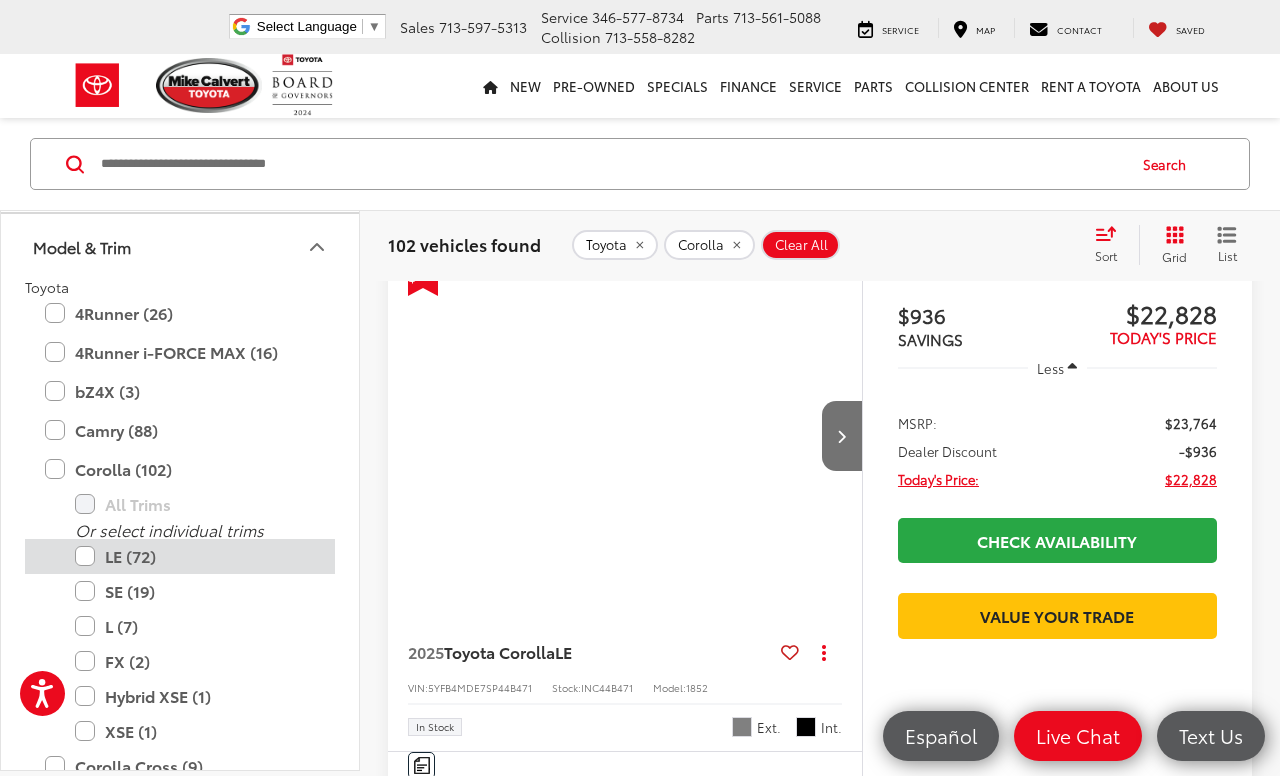 click on "LE (72)" at bounding box center [195, 556] 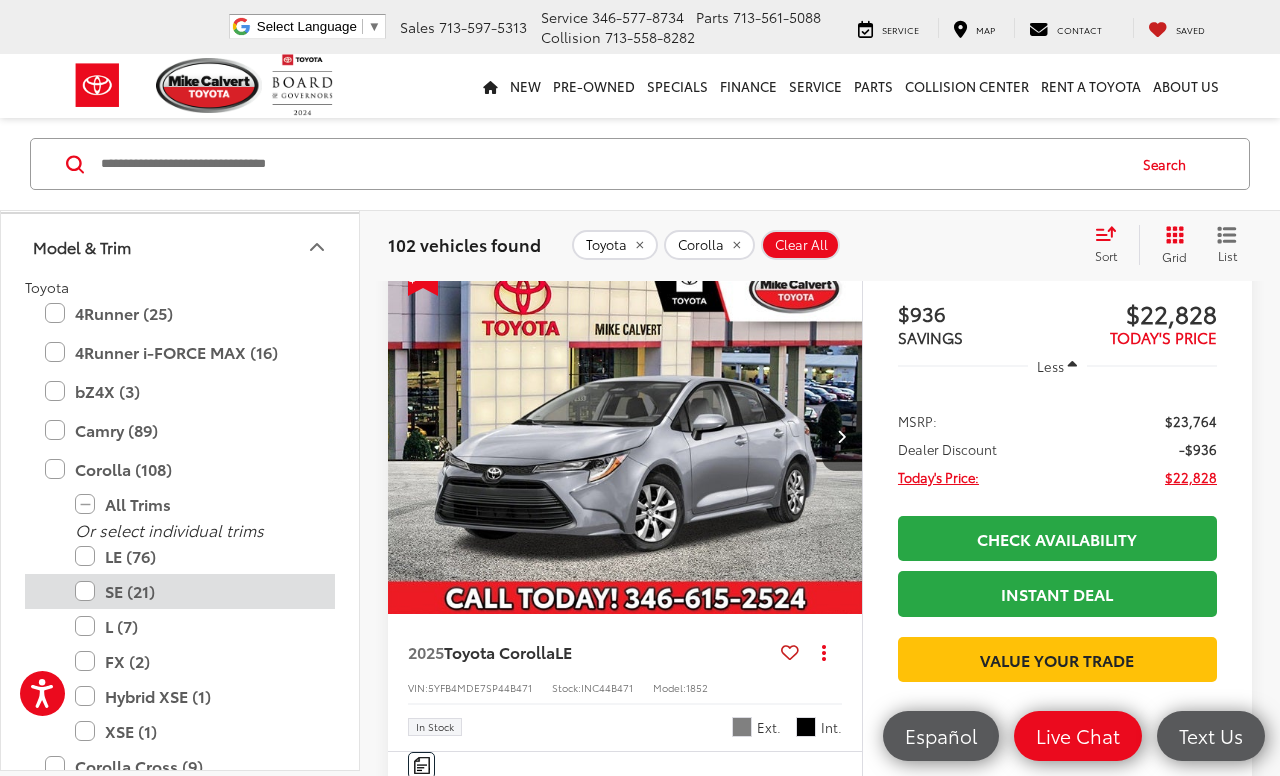 scroll, scrollTop: 110, scrollLeft: 0, axis: vertical 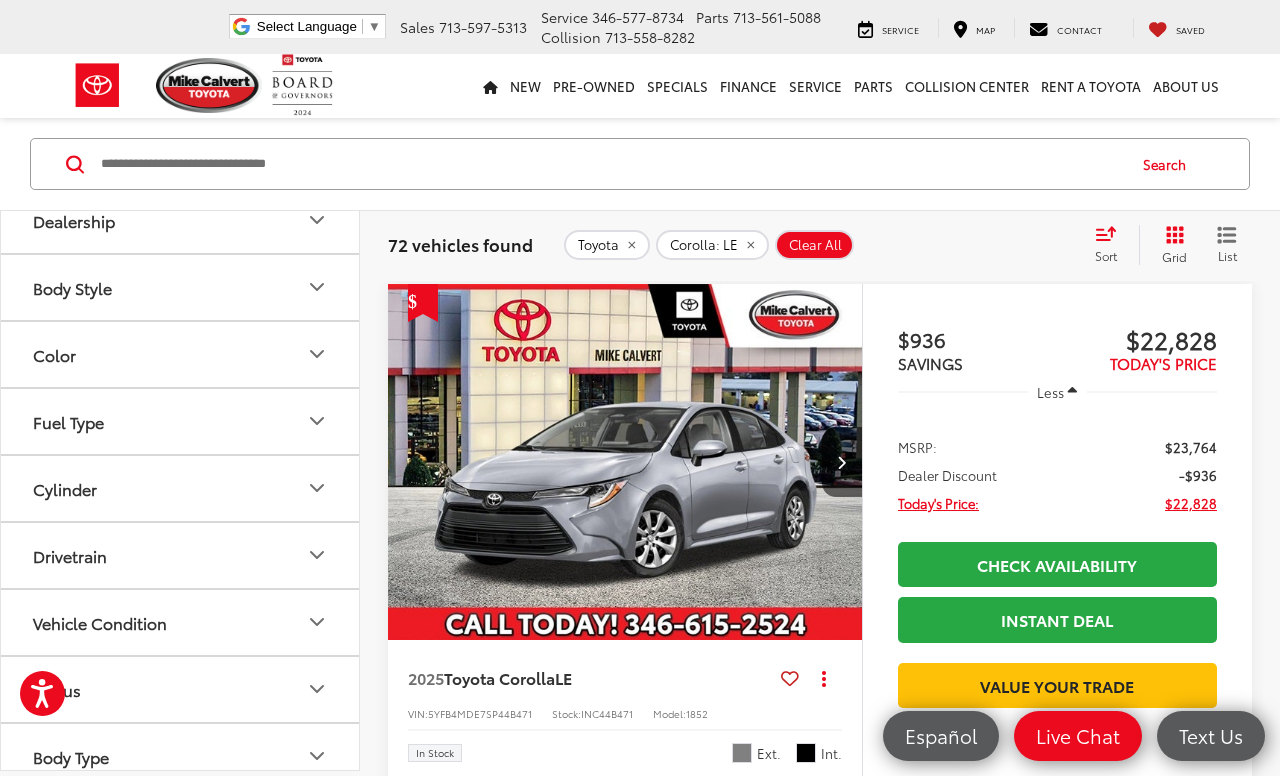 click 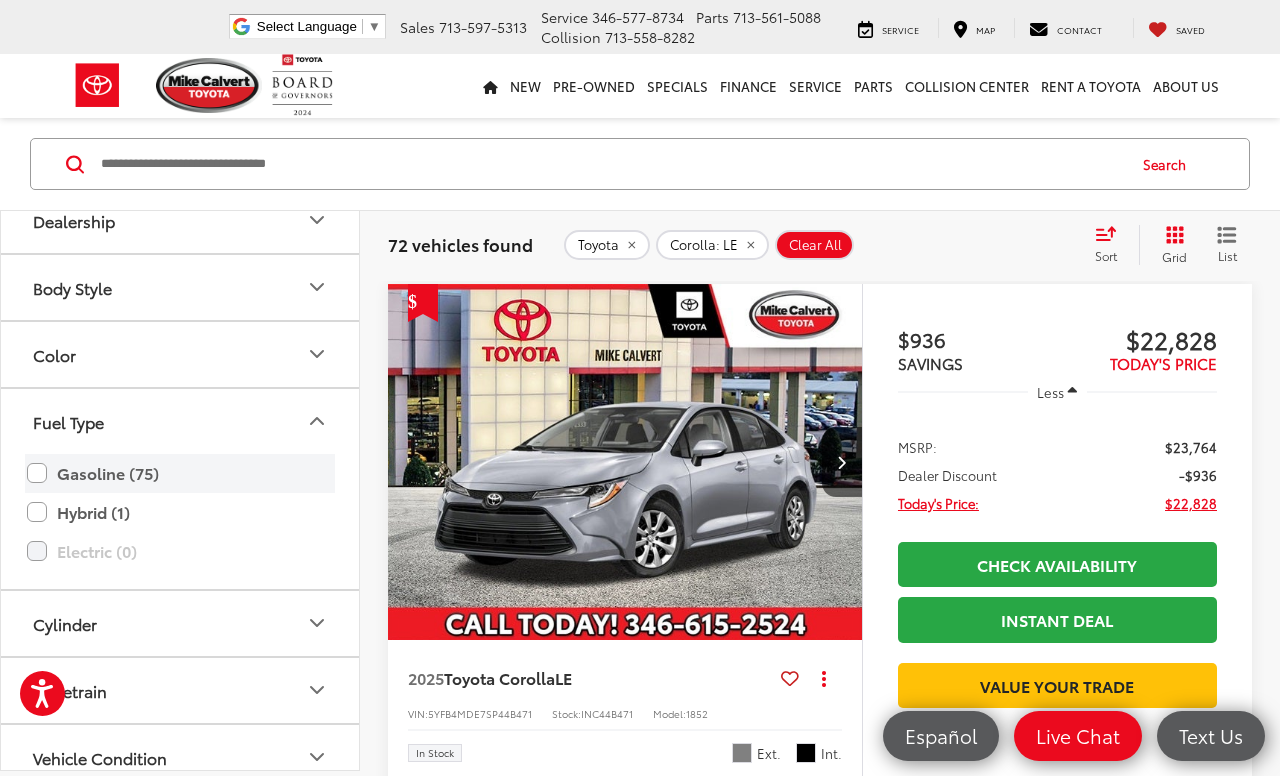 click on "Gasoline (75)" at bounding box center (180, 473) 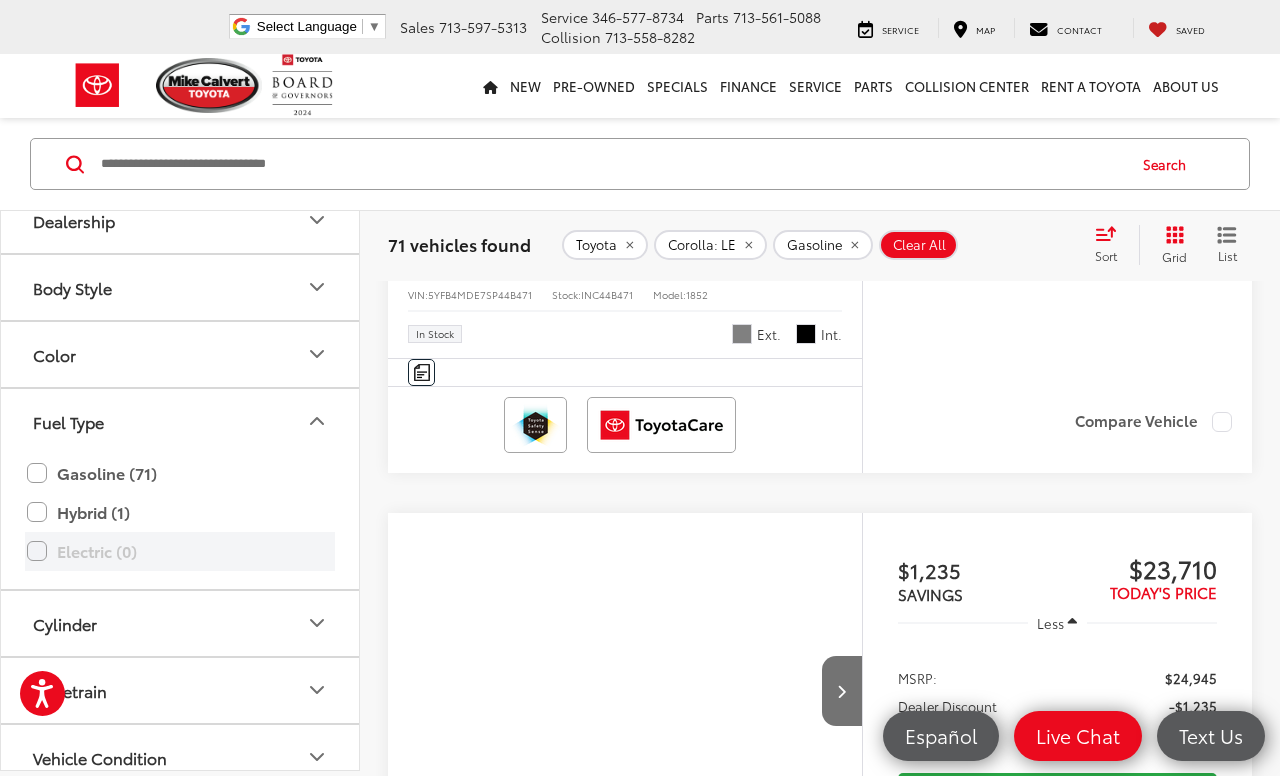 scroll, scrollTop: 550, scrollLeft: 0, axis: vertical 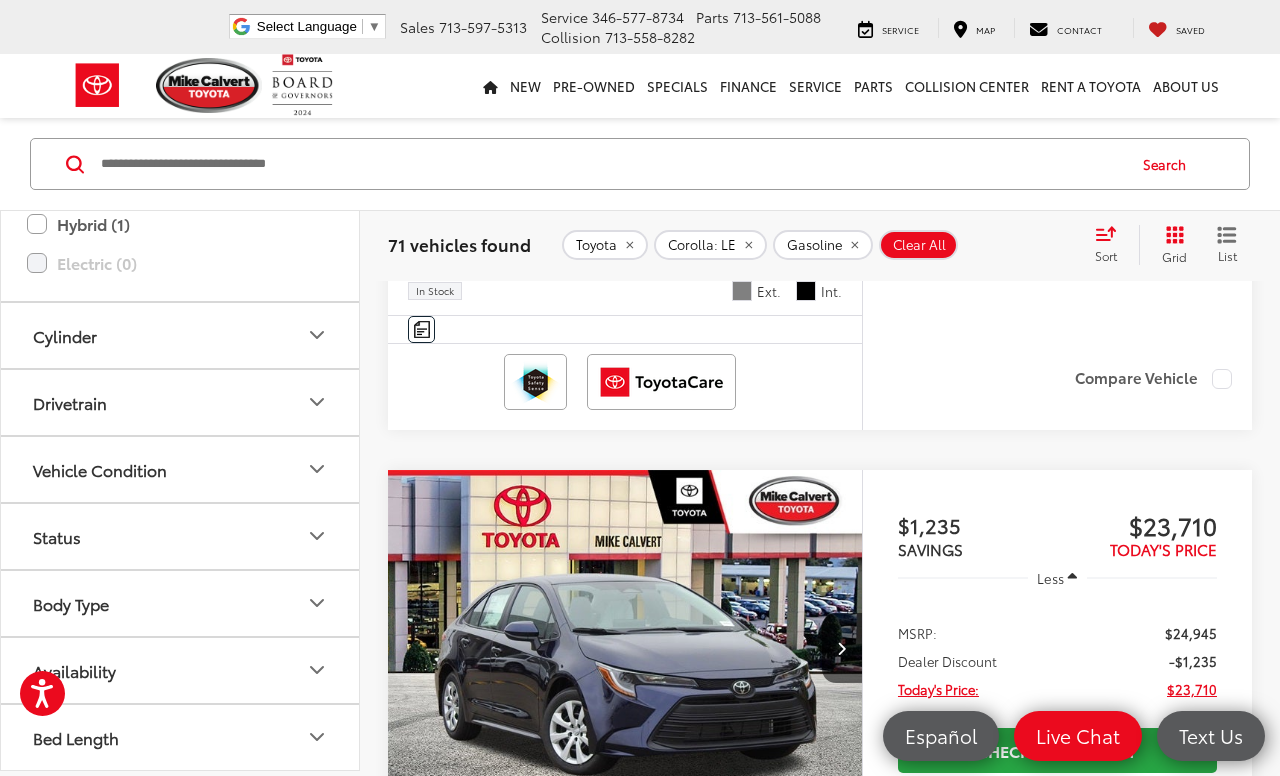 click 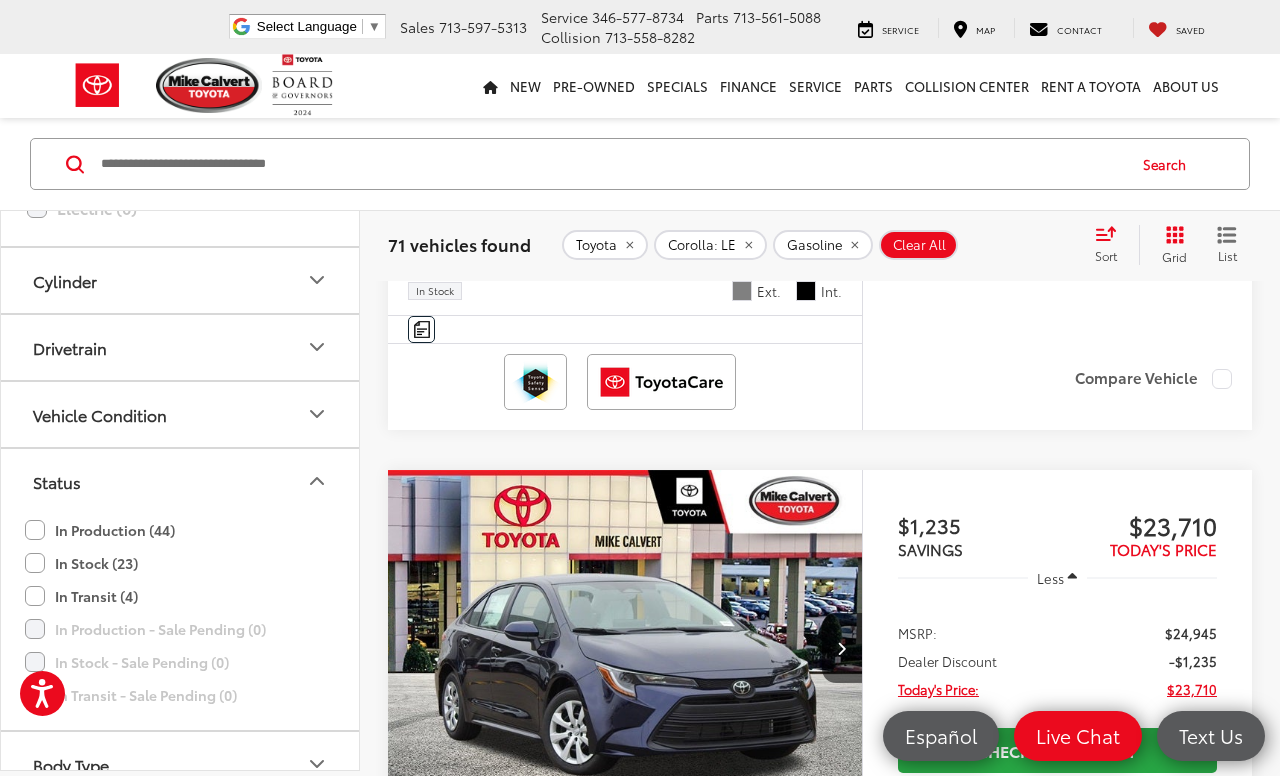 scroll, scrollTop: 1974, scrollLeft: 0, axis: vertical 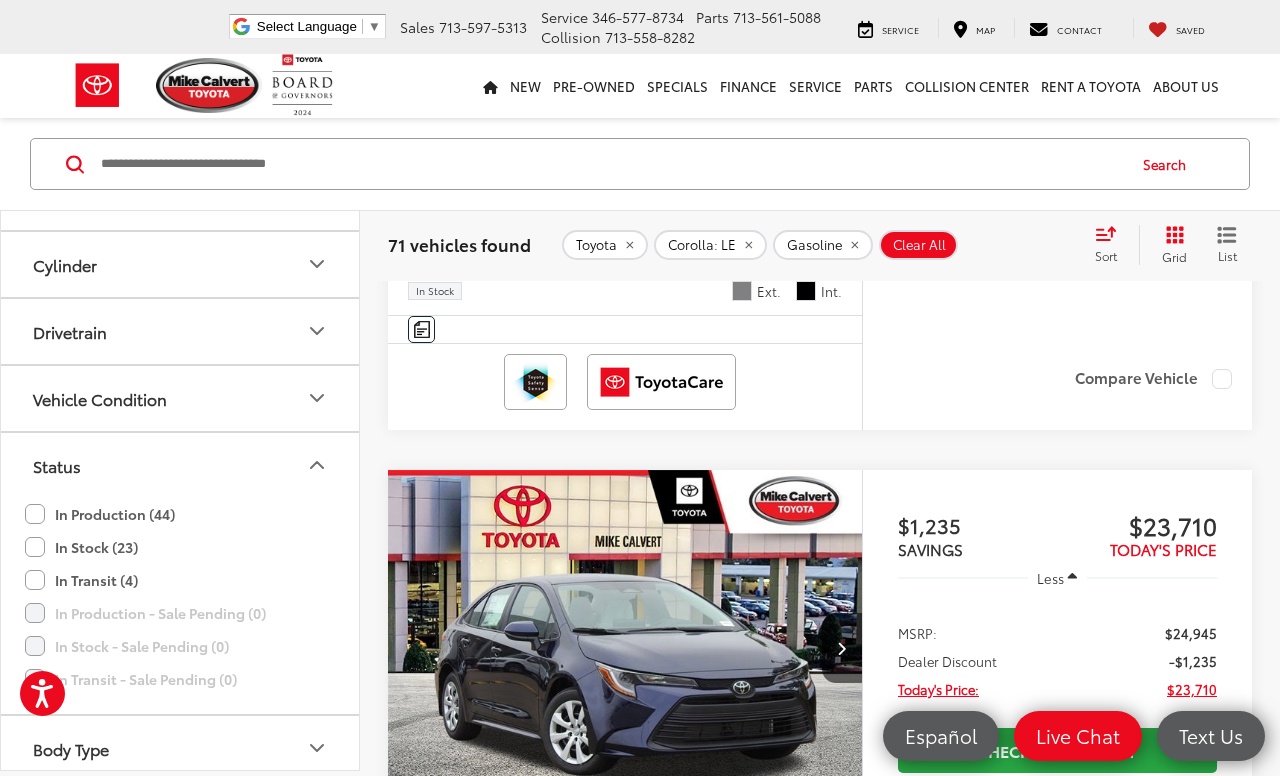 click on "In Stock (23)" 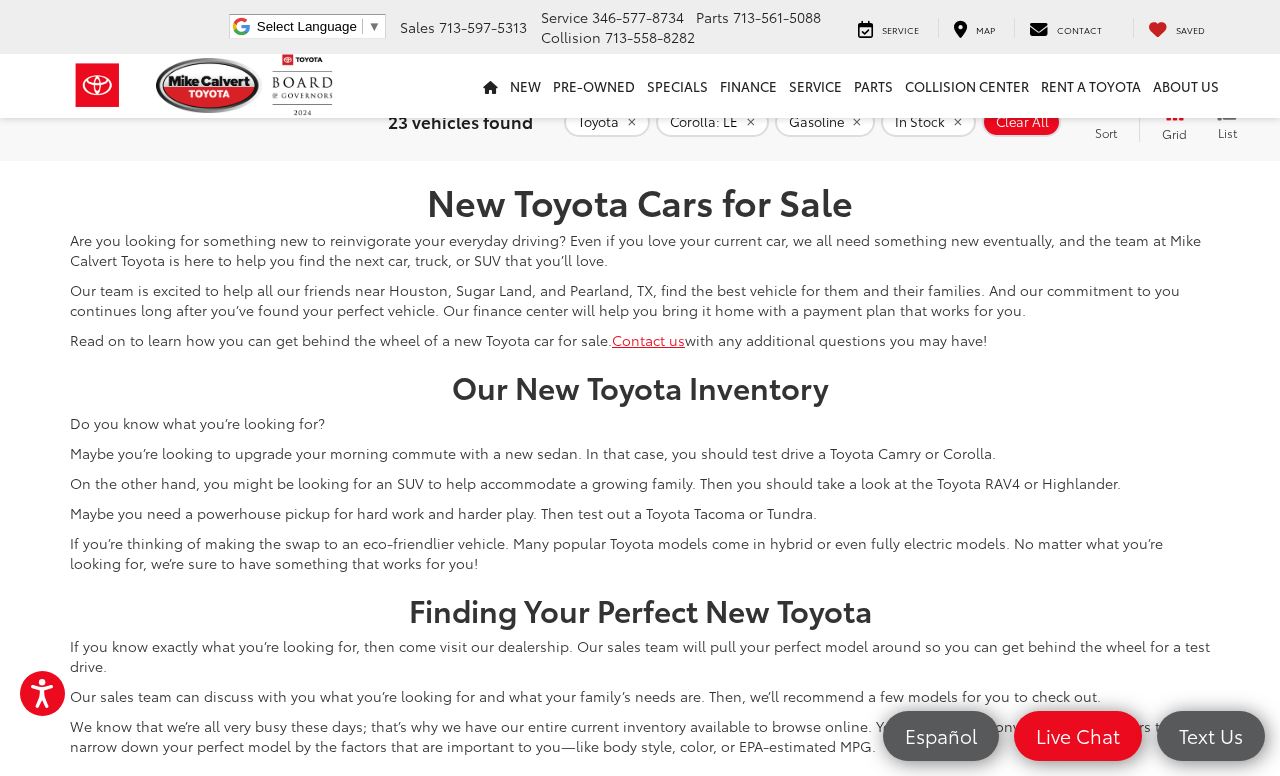 scroll, scrollTop: 8129, scrollLeft: 0, axis: vertical 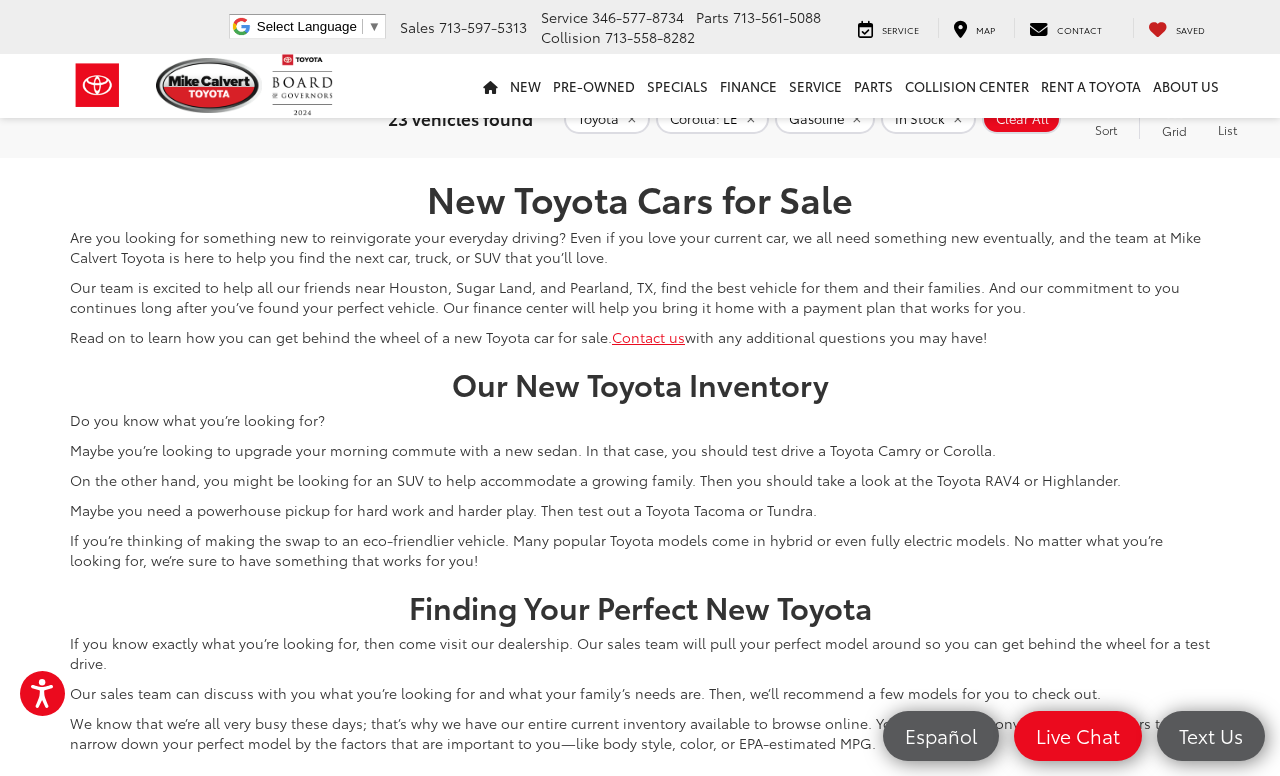 click on "2" at bounding box center [984, 99] 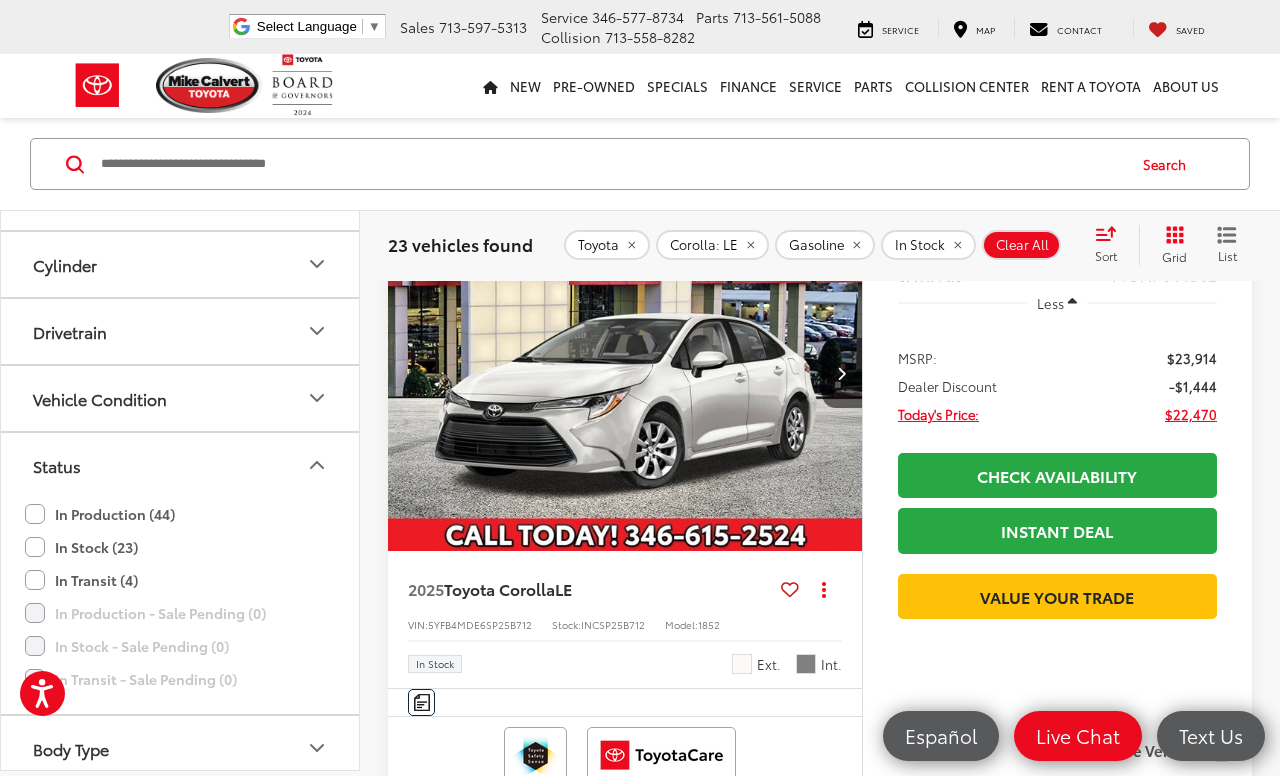 scroll, scrollTop: 851, scrollLeft: 0, axis: vertical 